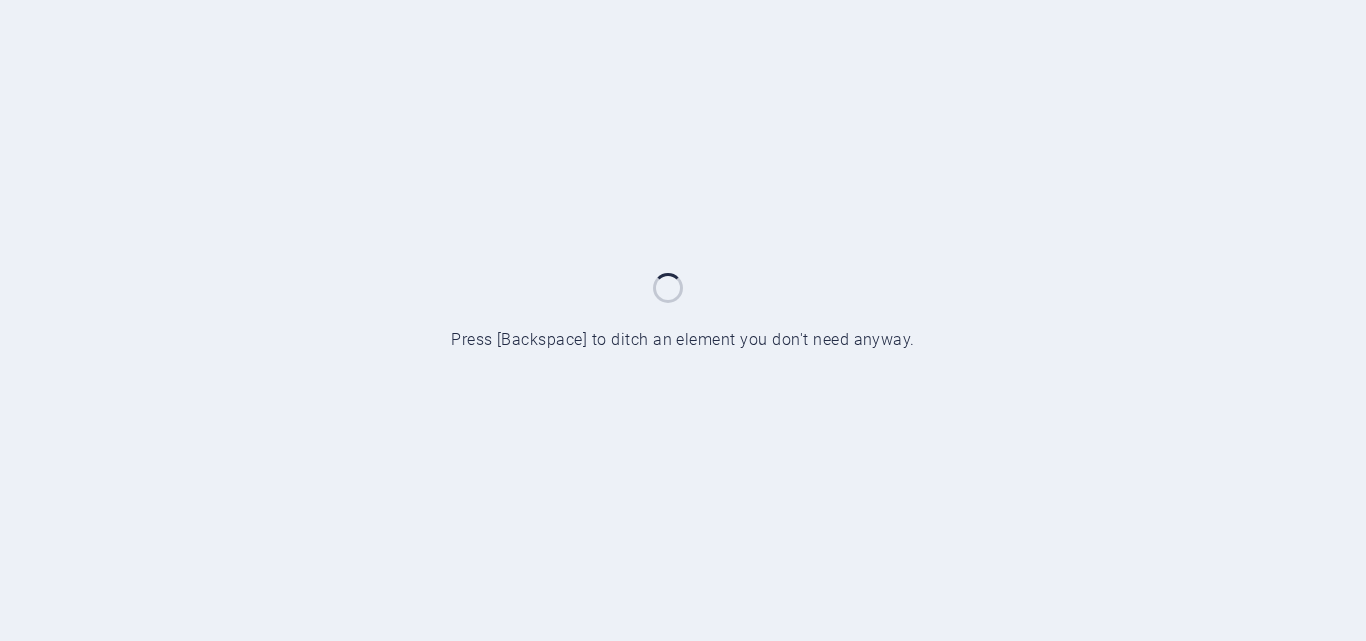 scroll, scrollTop: 0, scrollLeft: 0, axis: both 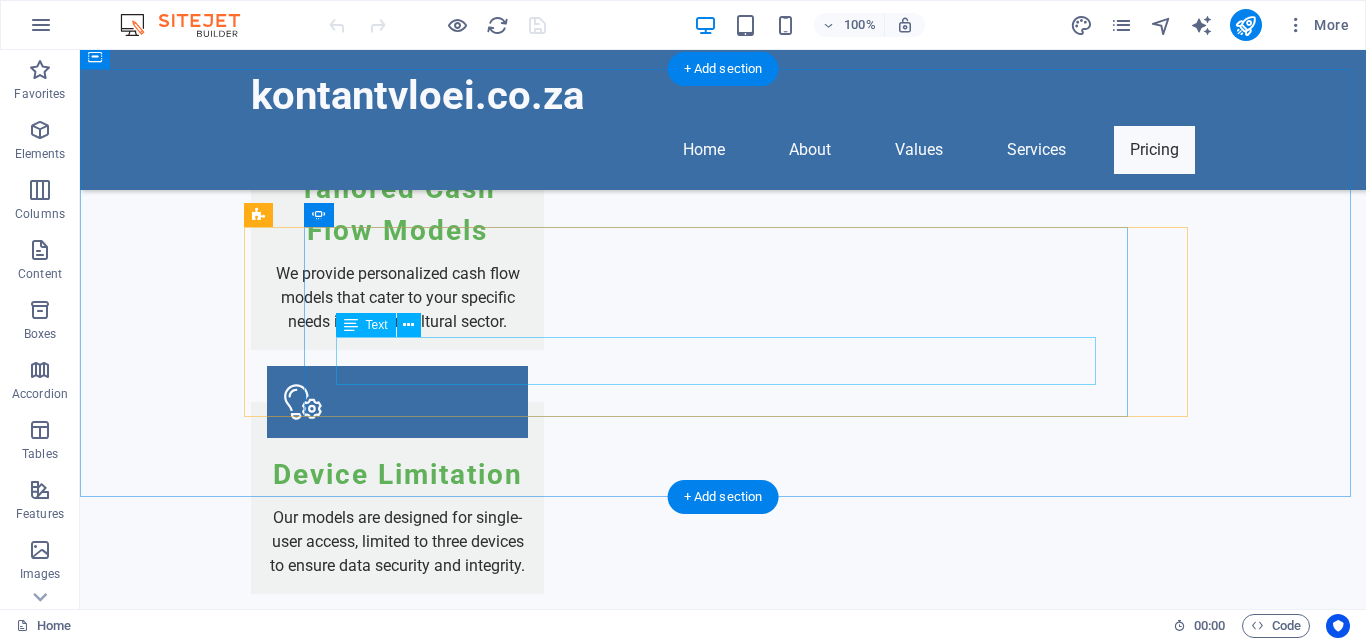 click on "This tool tailored to my business model made all the difference. I can focus on growth now! - [FIRST] [LAST], Agribusiness Owner, [CITY]" at bounding box center (-957, 4333) 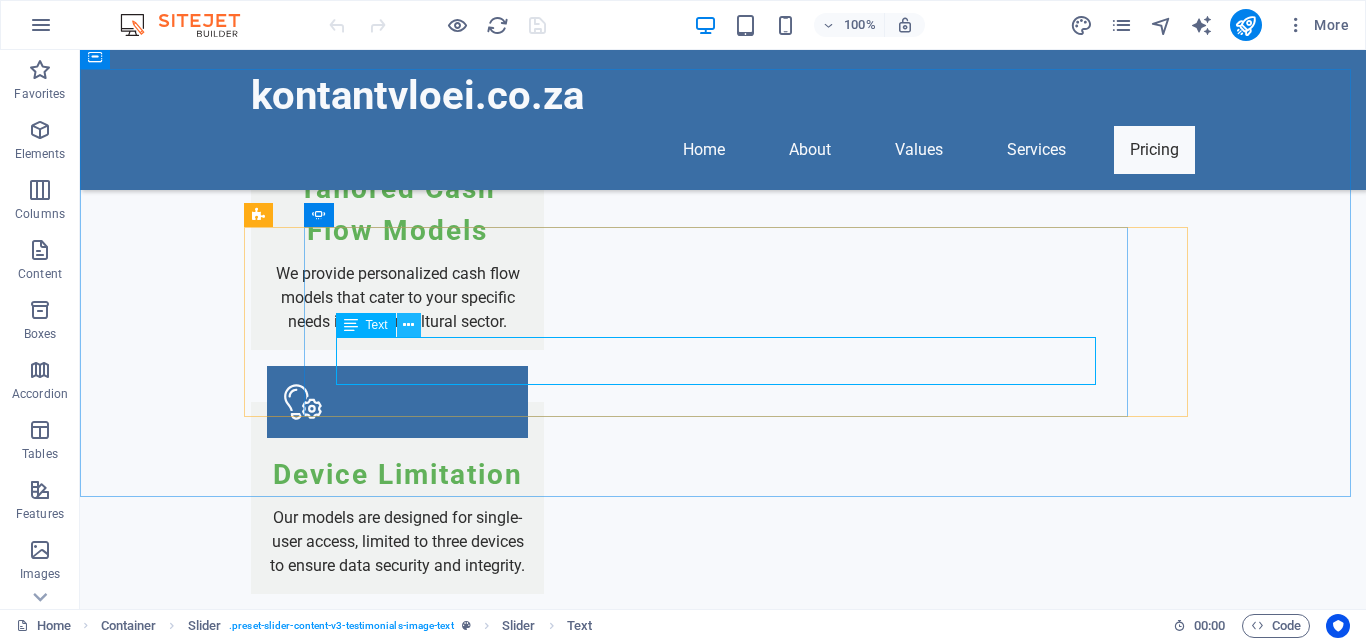 click at bounding box center (408, 325) 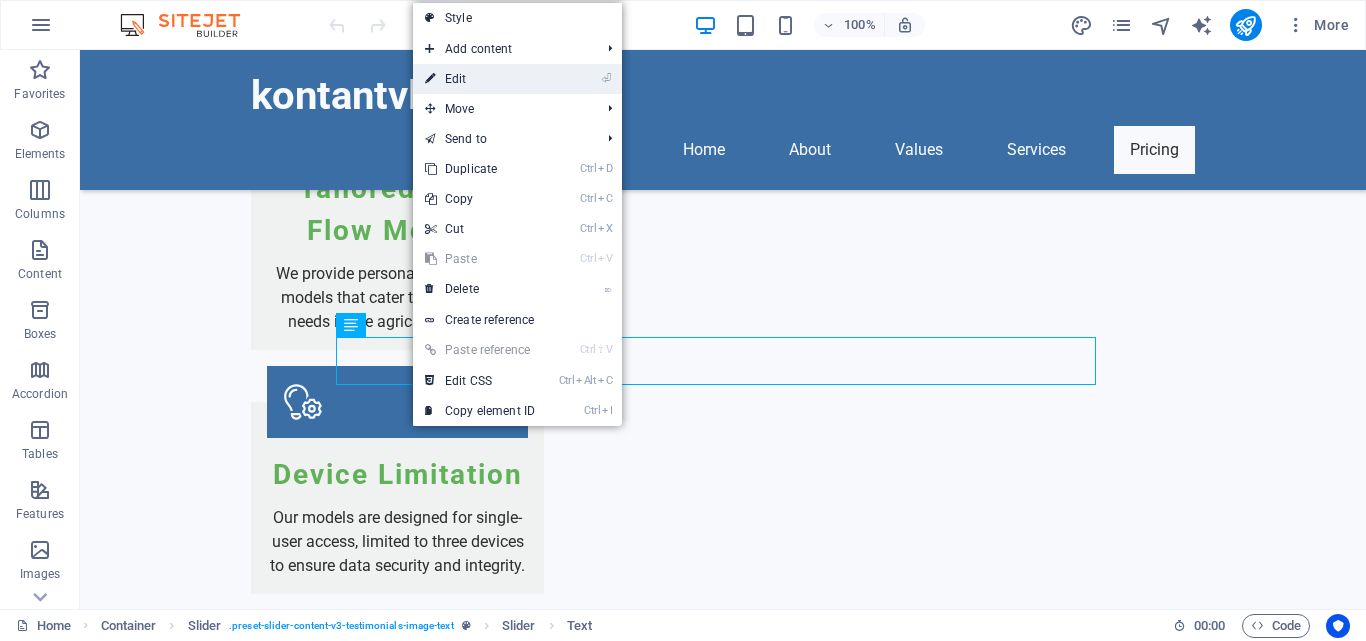 click on "⏎  Edit" at bounding box center (480, 79) 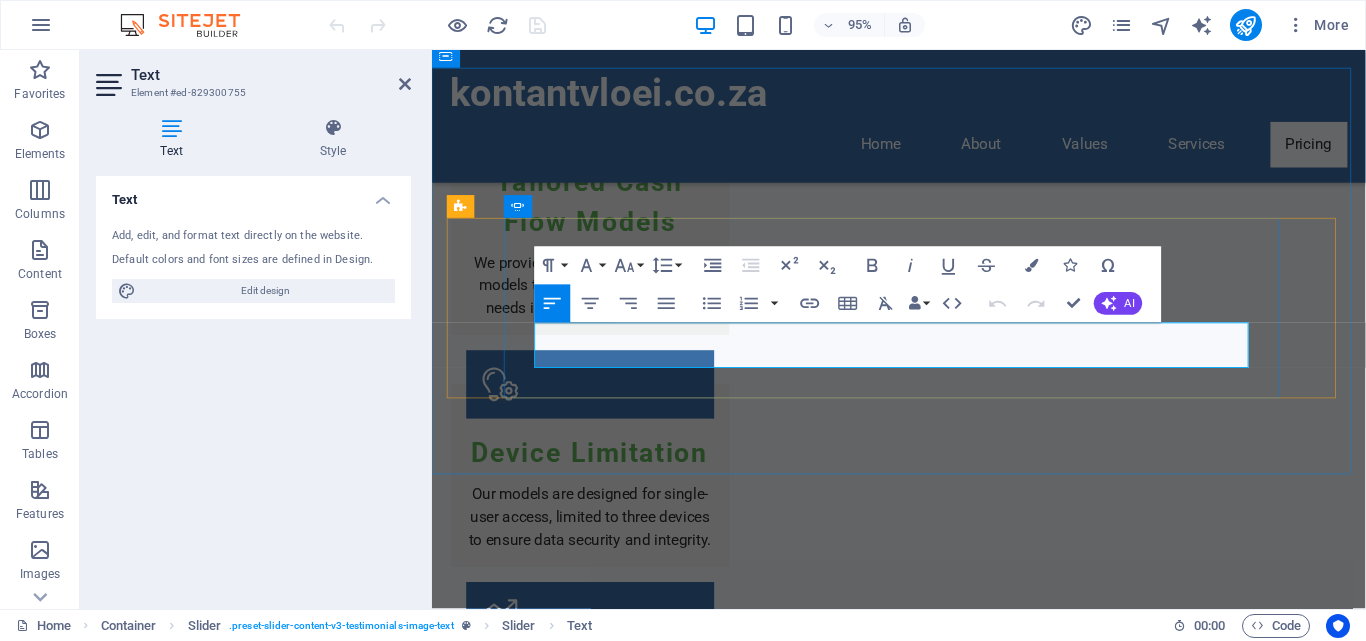 drag, startPoint x: 765, startPoint y: 377, endPoint x: 877, endPoint y: 375, distance: 112.01785 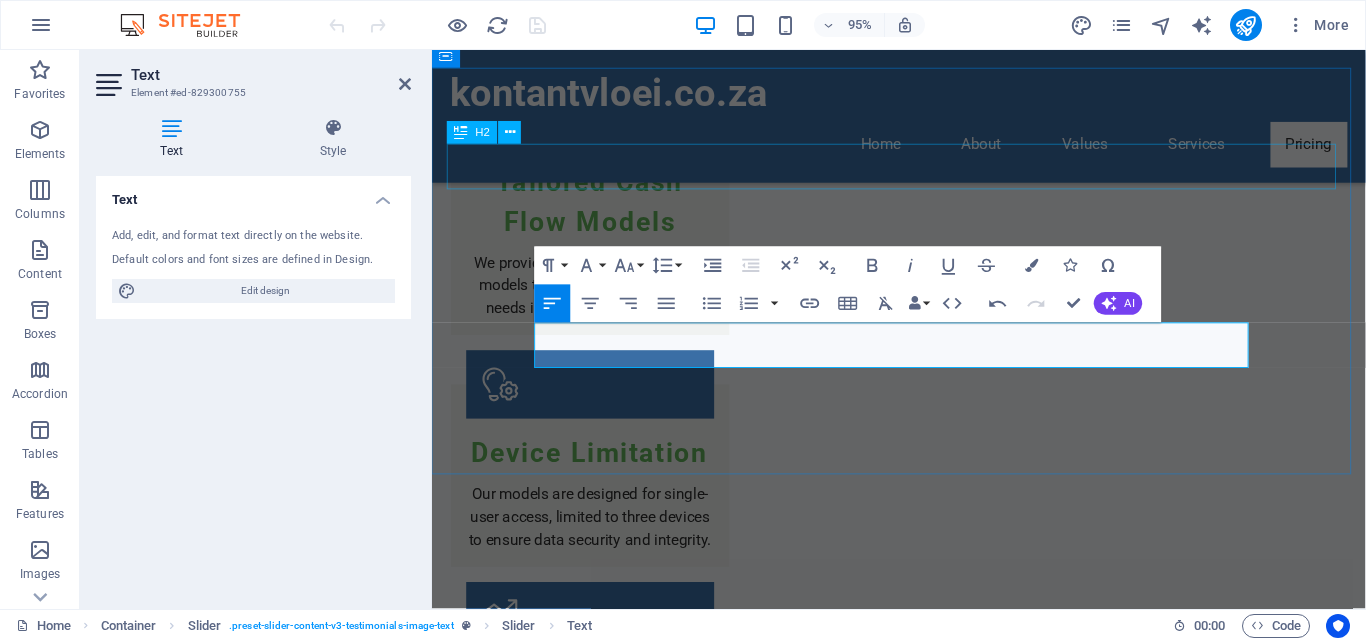 click on "Testimonials" at bounding box center (924, 3575) 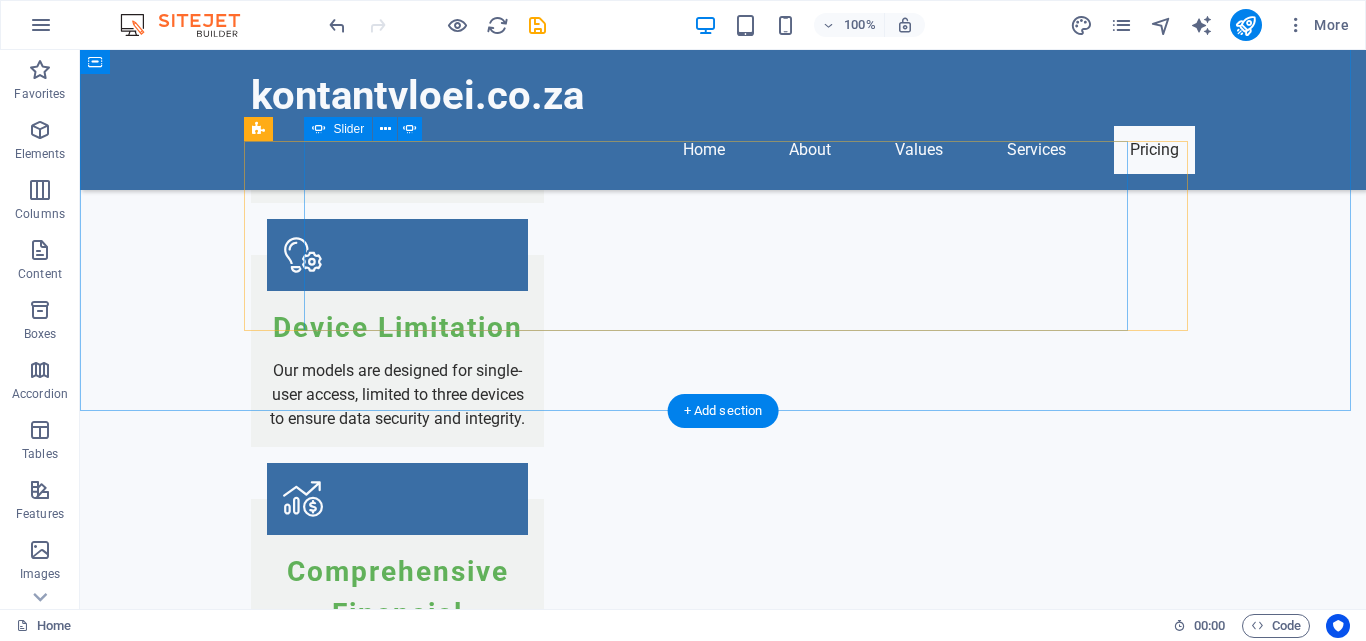 scroll, scrollTop: 3100, scrollLeft: 0, axis: vertical 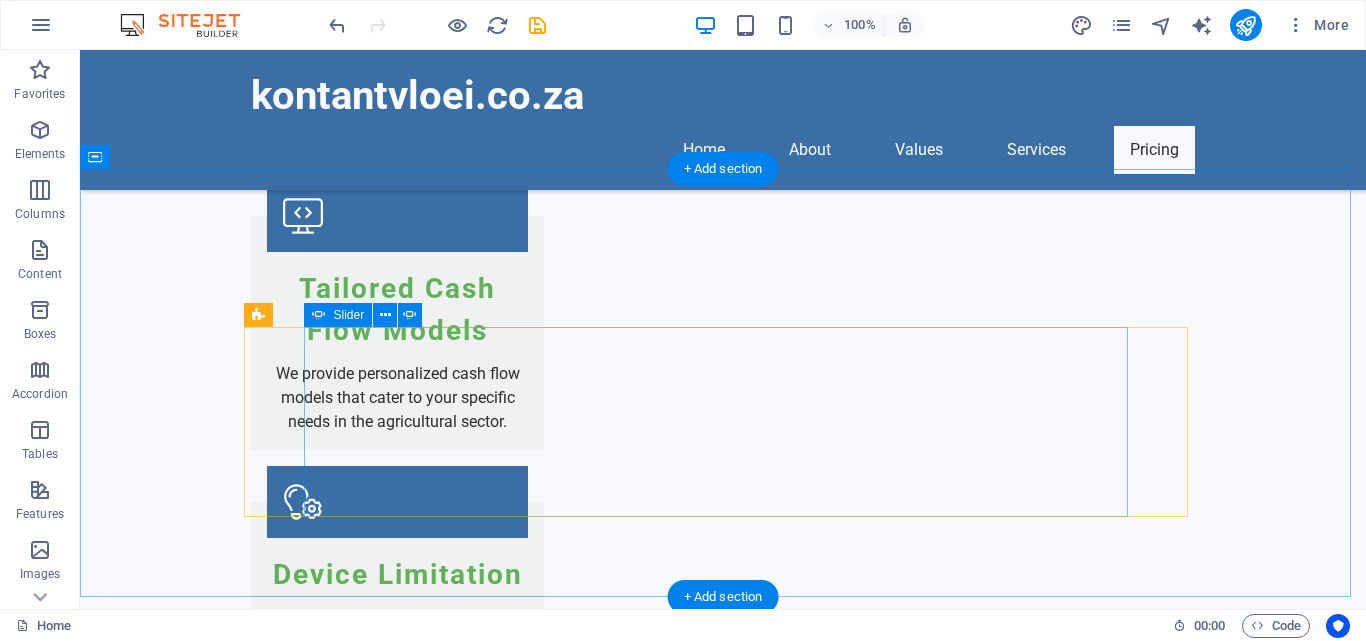 click at bounding box center [723, 3952] 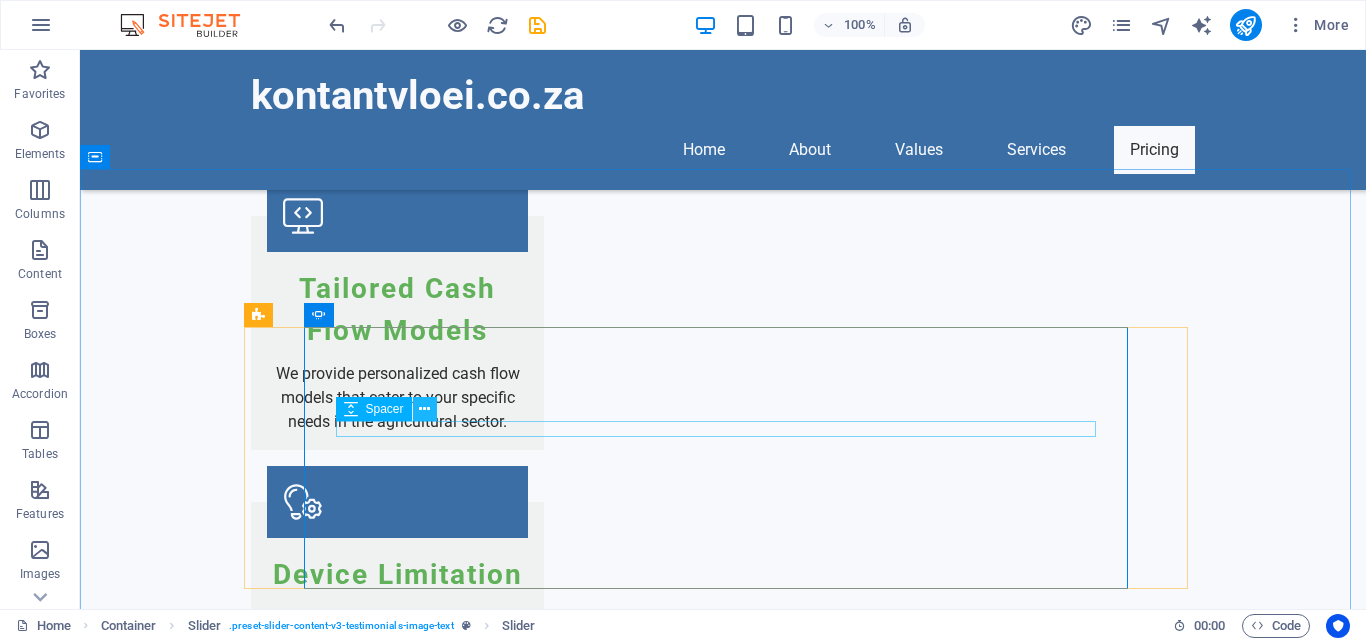 click at bounding box center (424, 409) 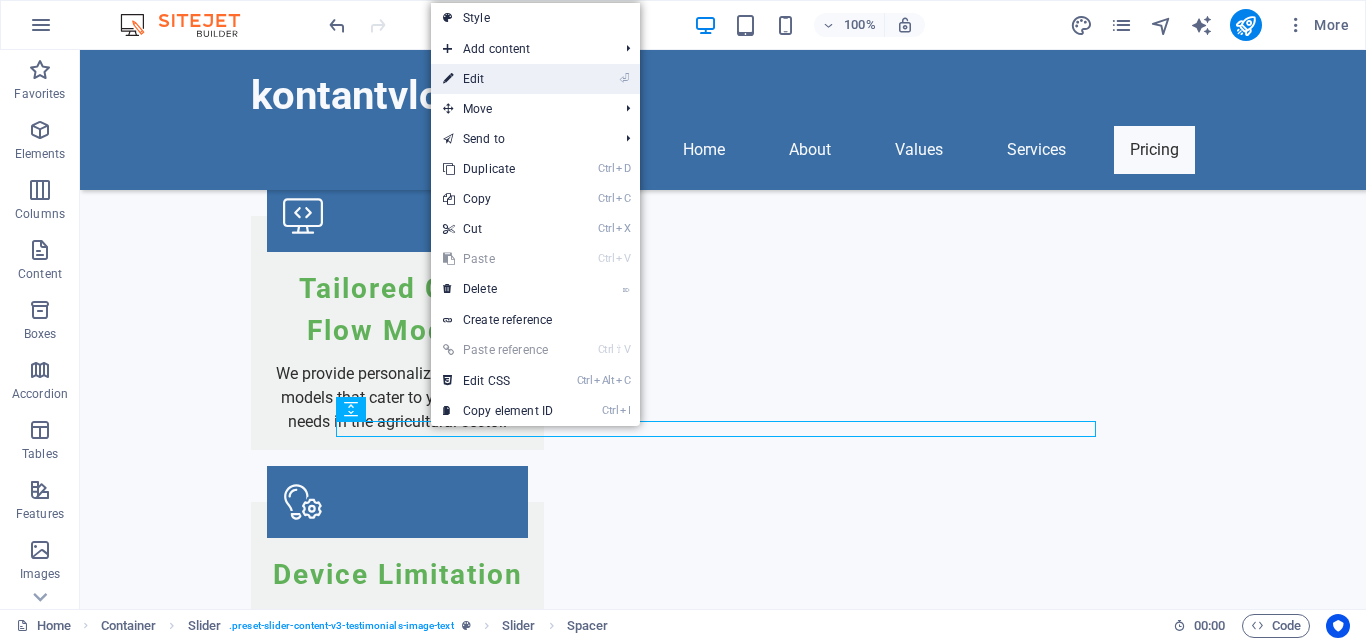 click on "⏎  Edit" at bounding box center [498, 79] 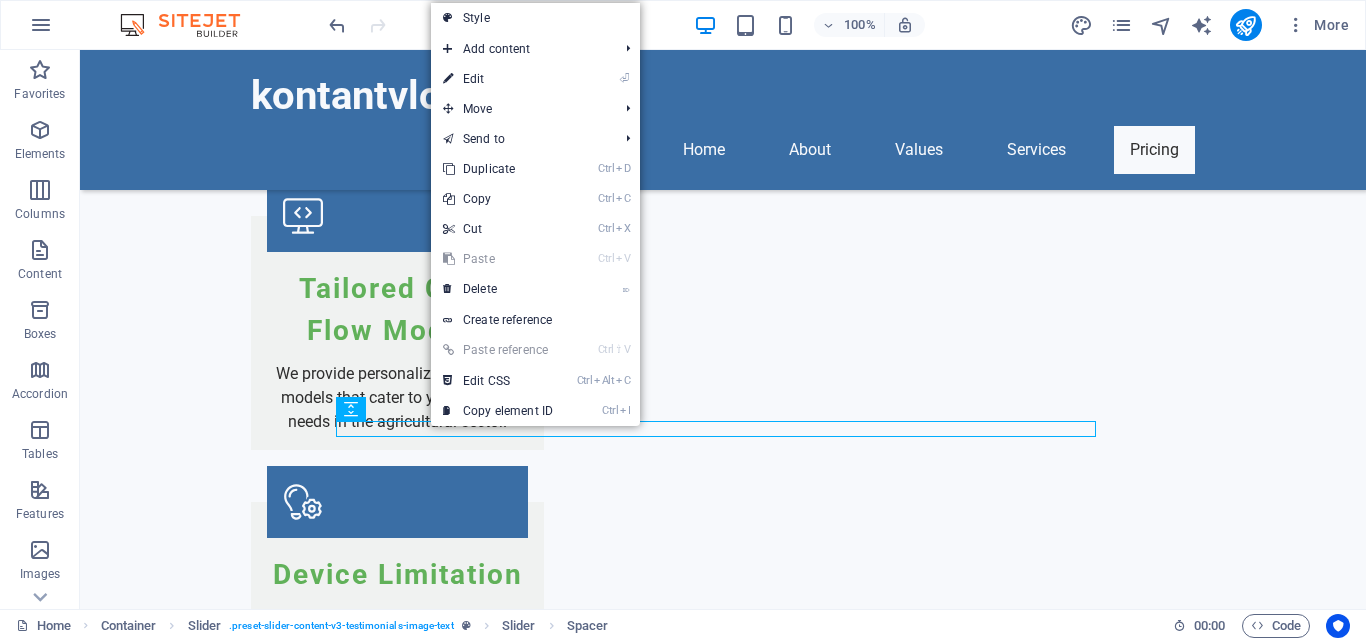 select on "px" 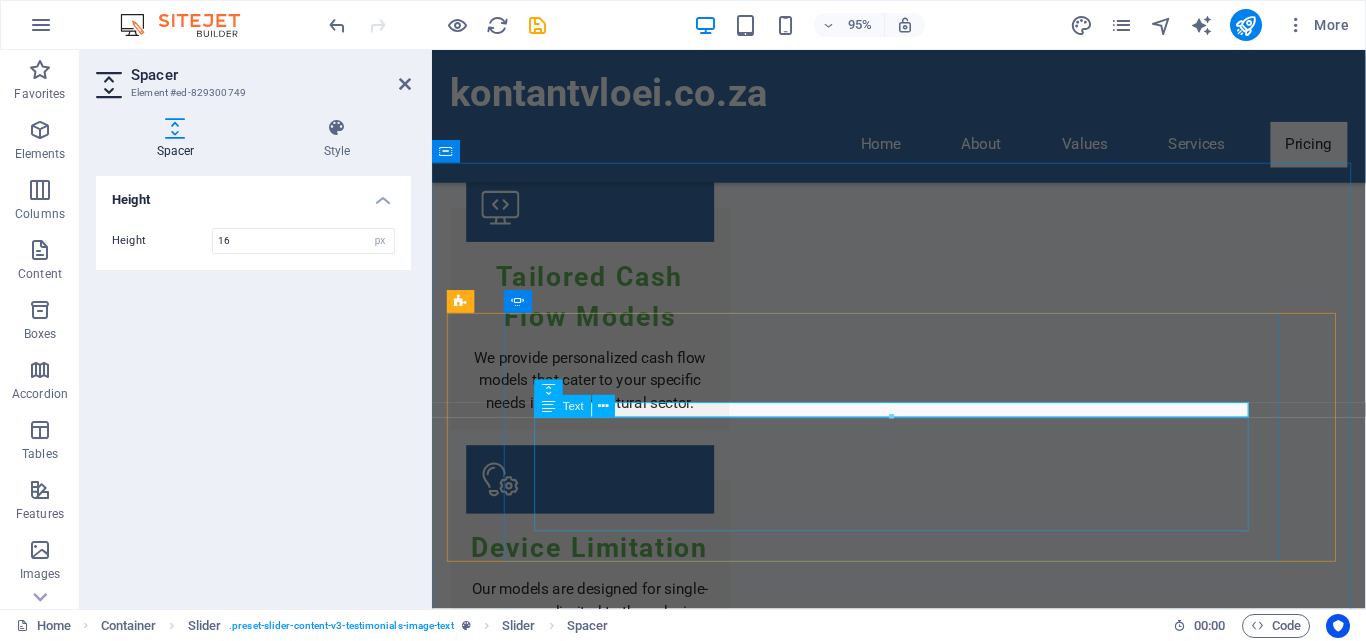 click on "Not only is the product excellent, but the support team has been there whenever I needed assistance. - [FIRST] [LAST], Agricultural Consultant, [CITY]" at bounding box center [-1560, 4679] 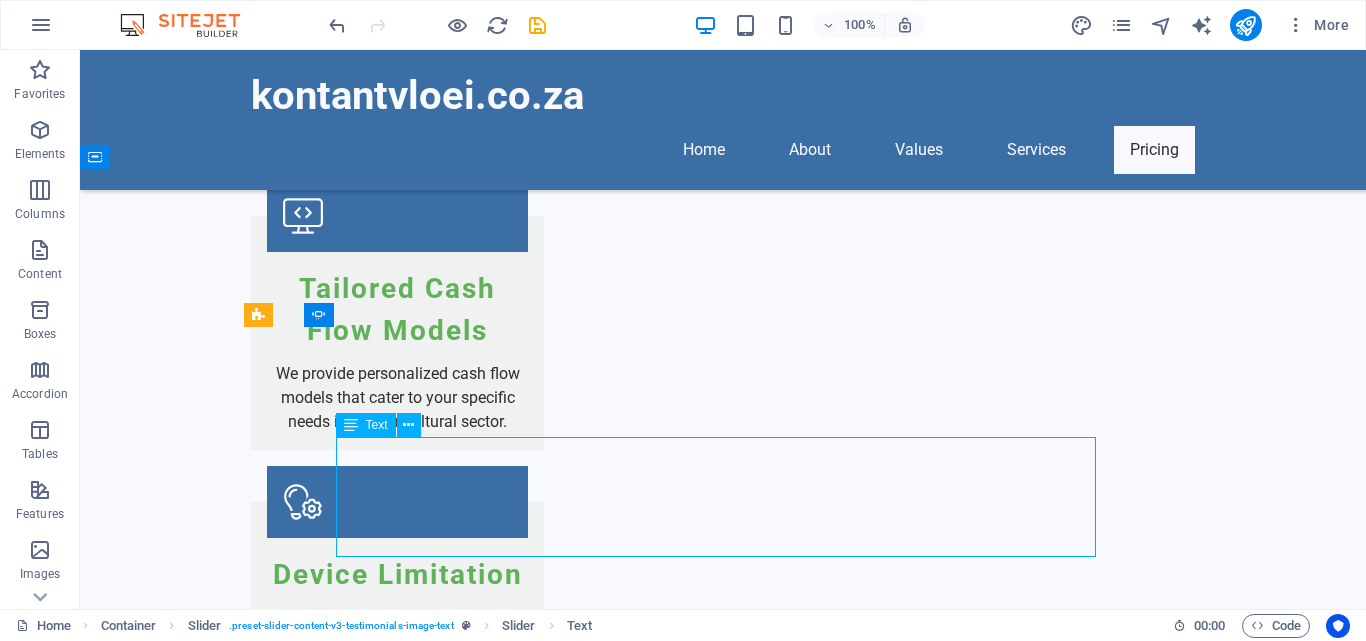 click on "Not only is the product excellent, but the support team has been there whenever I needed assistance. - [FIRST] [LAST], Agricultural Consultant, [CITY]" at bounding box center [-1781, 4679] 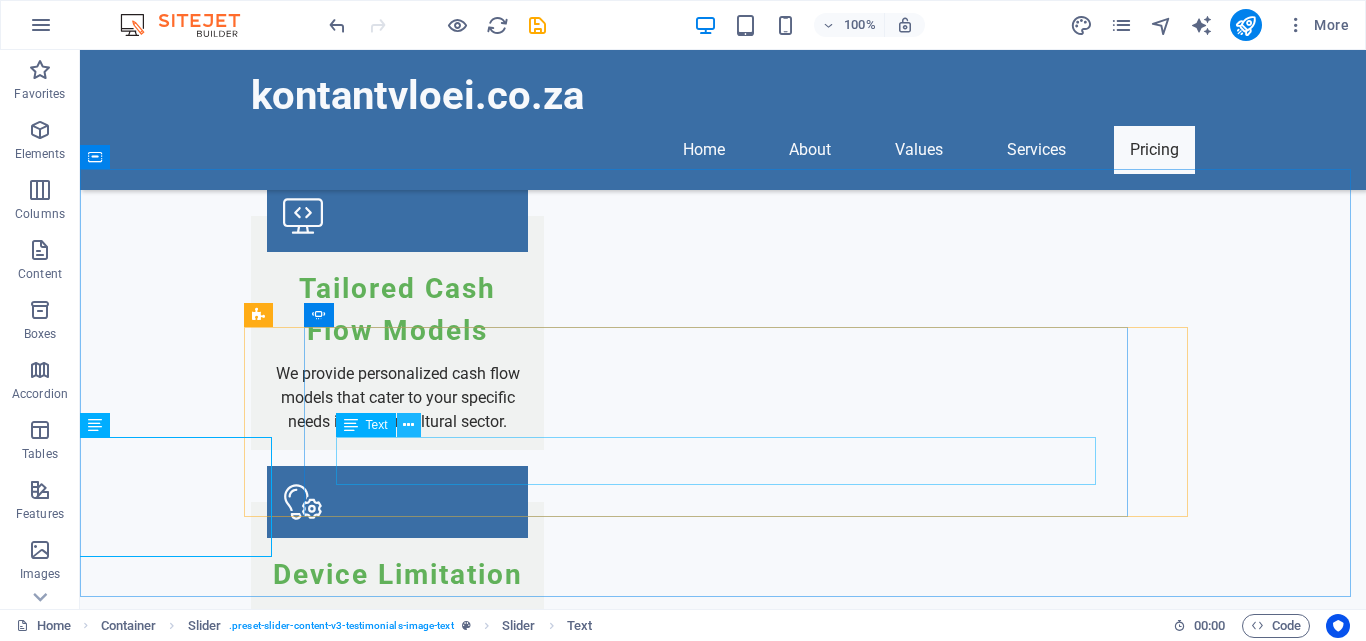 click at bounding box center (408, 425) 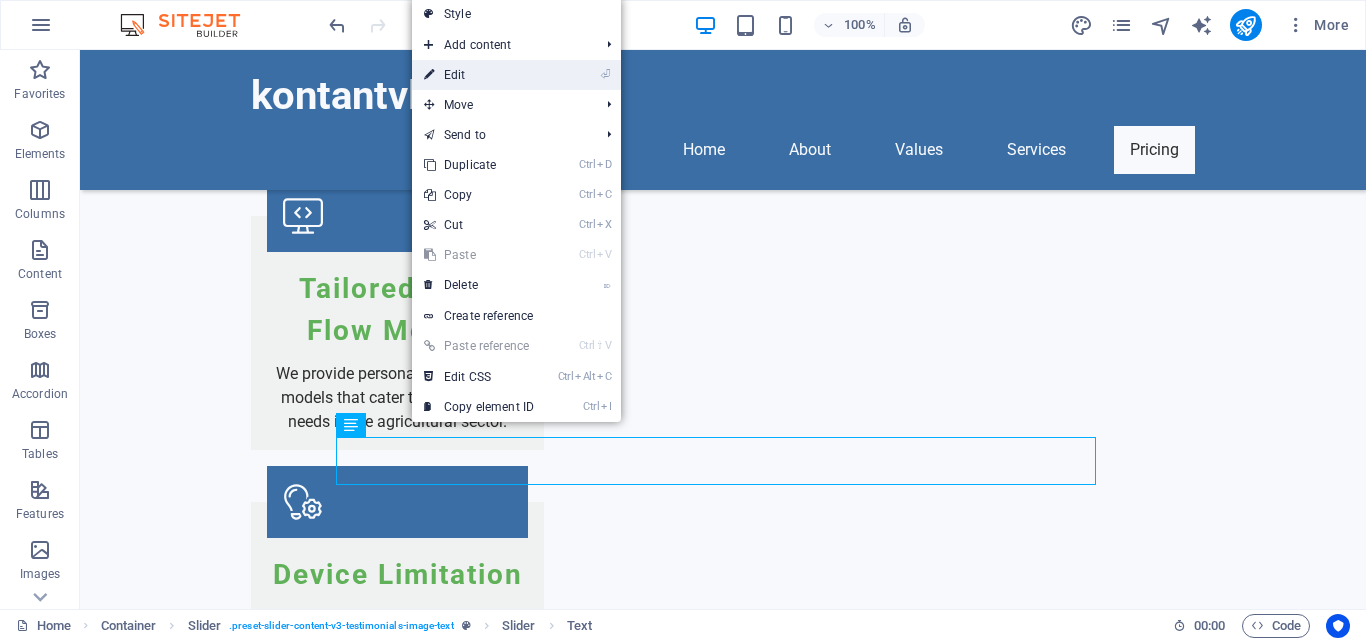 drag, startPoint x: 455, startPoint y: 73, endPoint x: 161, endPoint y: 517, distance: 532.5148 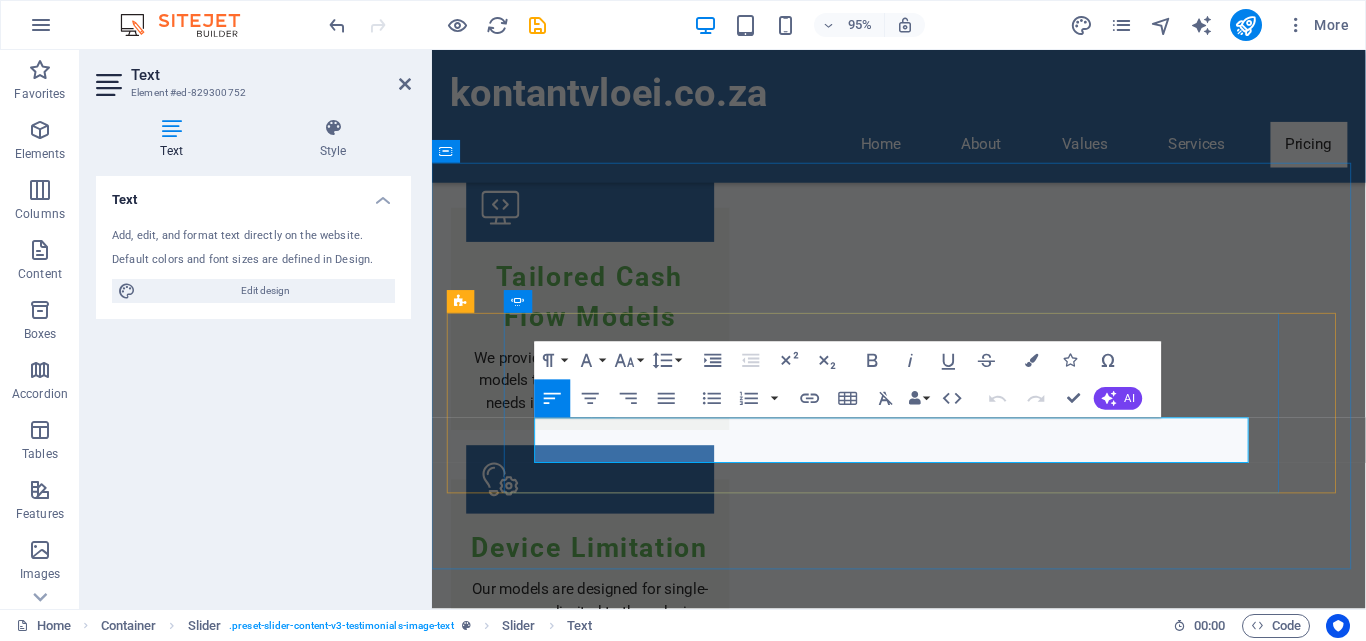 drag, startPoint x: 726, startPoint y: 477, endPoint x: 831, endPoint y: 464, distance: 105.801704 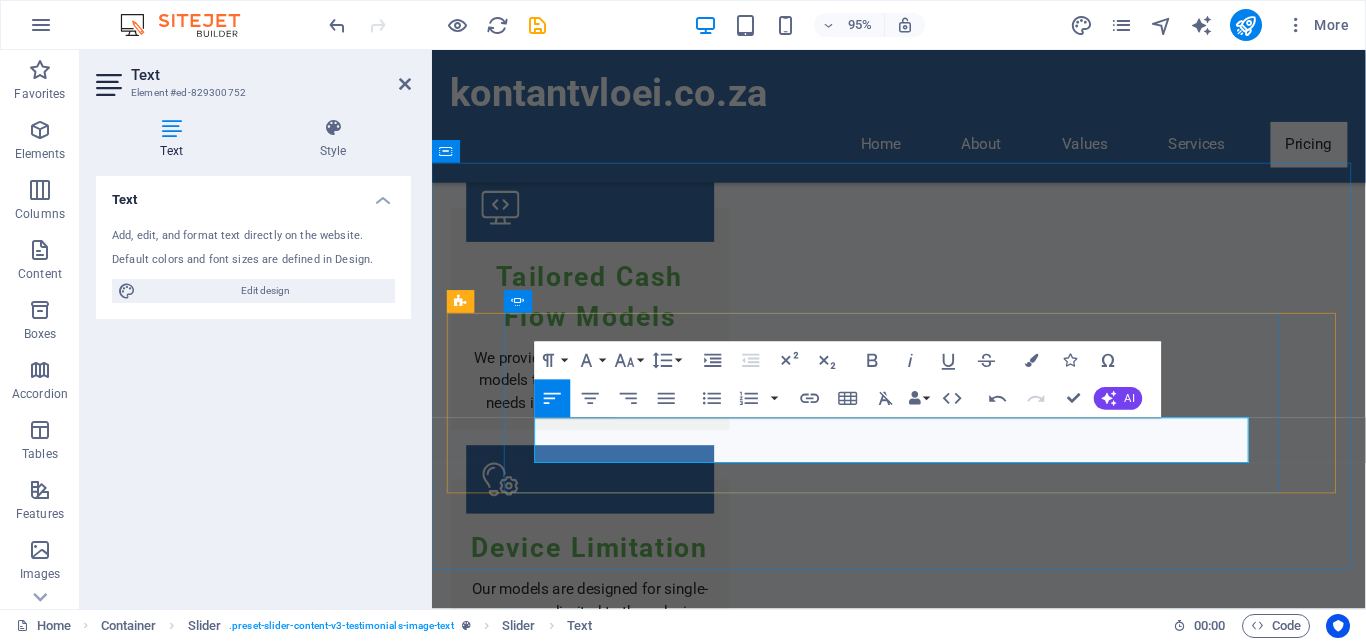 click on "The cash flow model helped me track my expenses and income effectively. Highly recommend it! - [FIRST] [LAST], Farmer, [CITY]" at bounding box center [72, 4187] 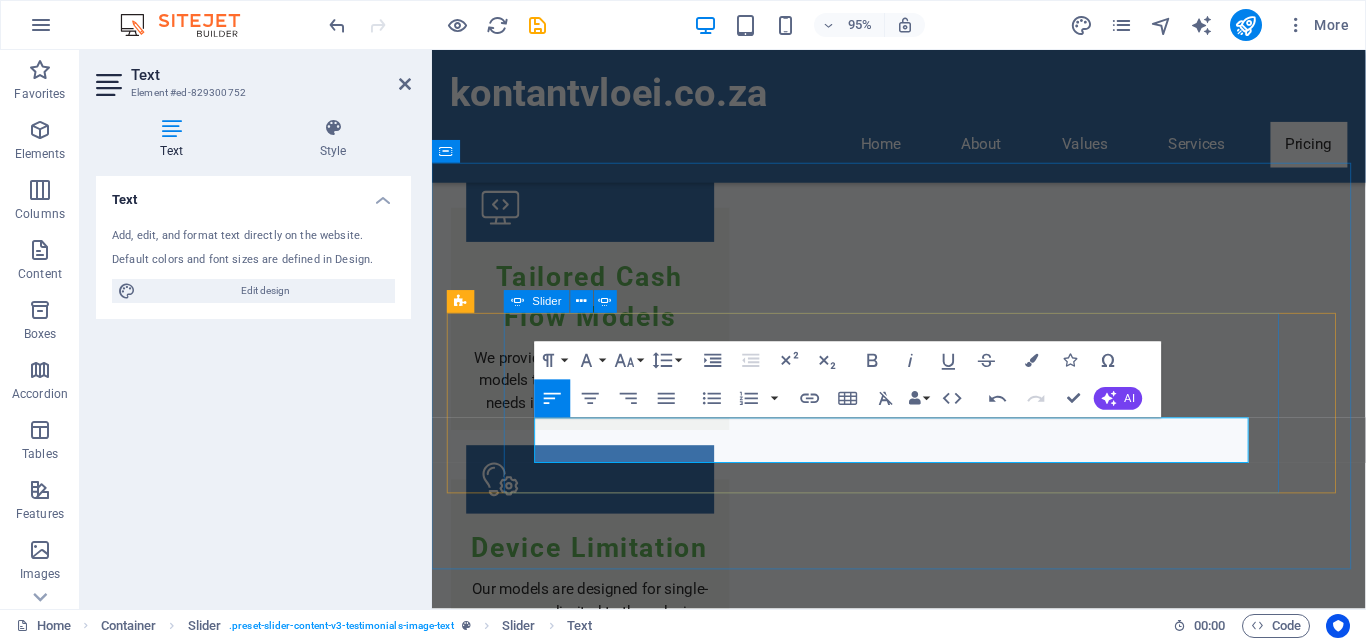 click at bounding box center [924, 3952] 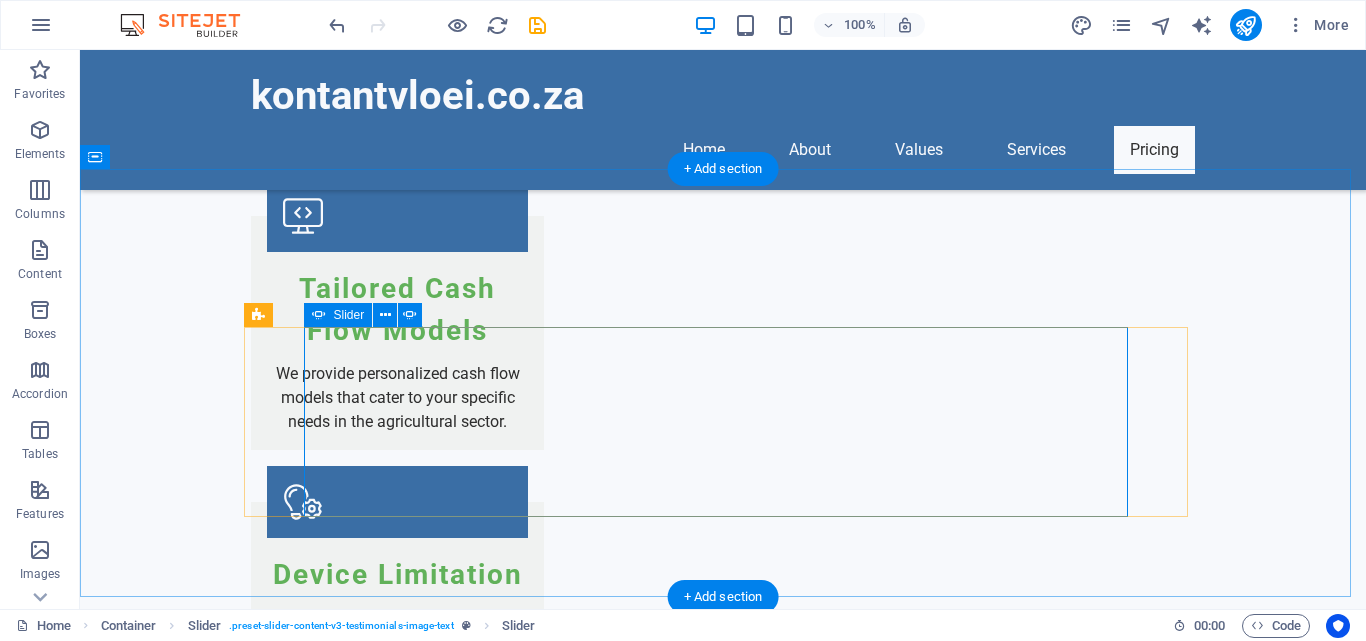 click at bounding box center [723, 3952] 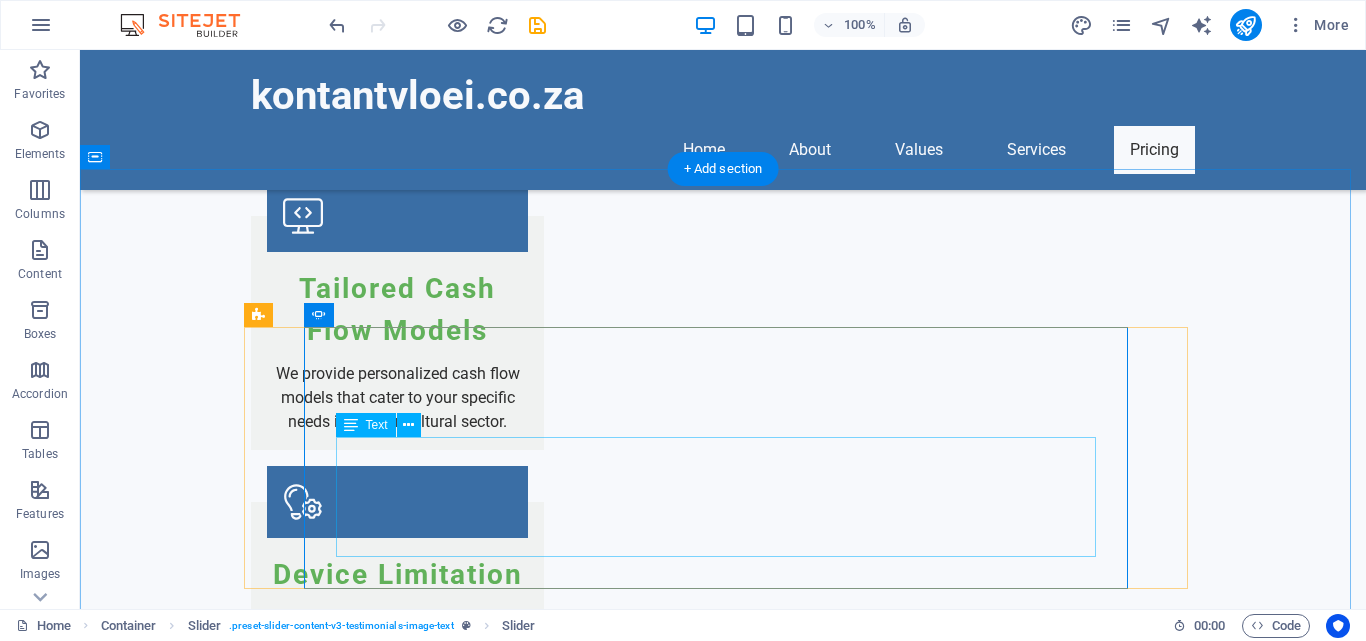 click on "Not only is the product excellent, but the support team has been there whenever I needed assistance. - [FIRST] [LAST], Agricultural Consultant, [CITY]" at bounding box center [-1781, 4679] 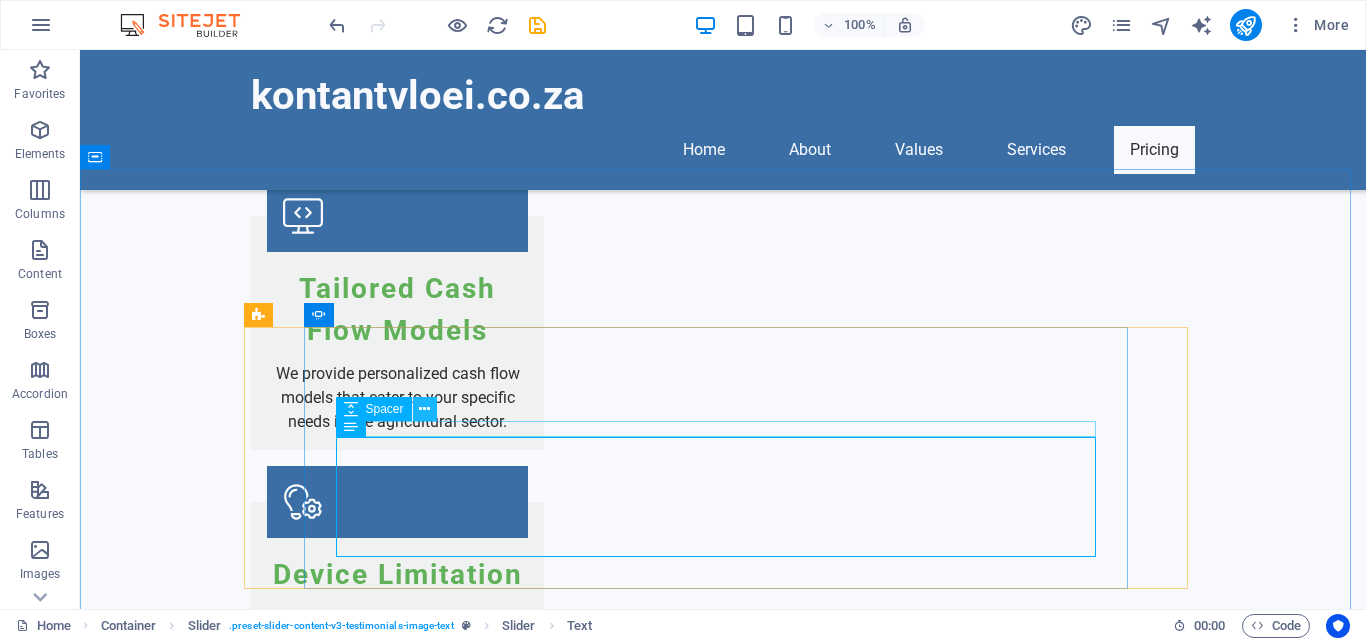 click at bounding box center [424, 409] 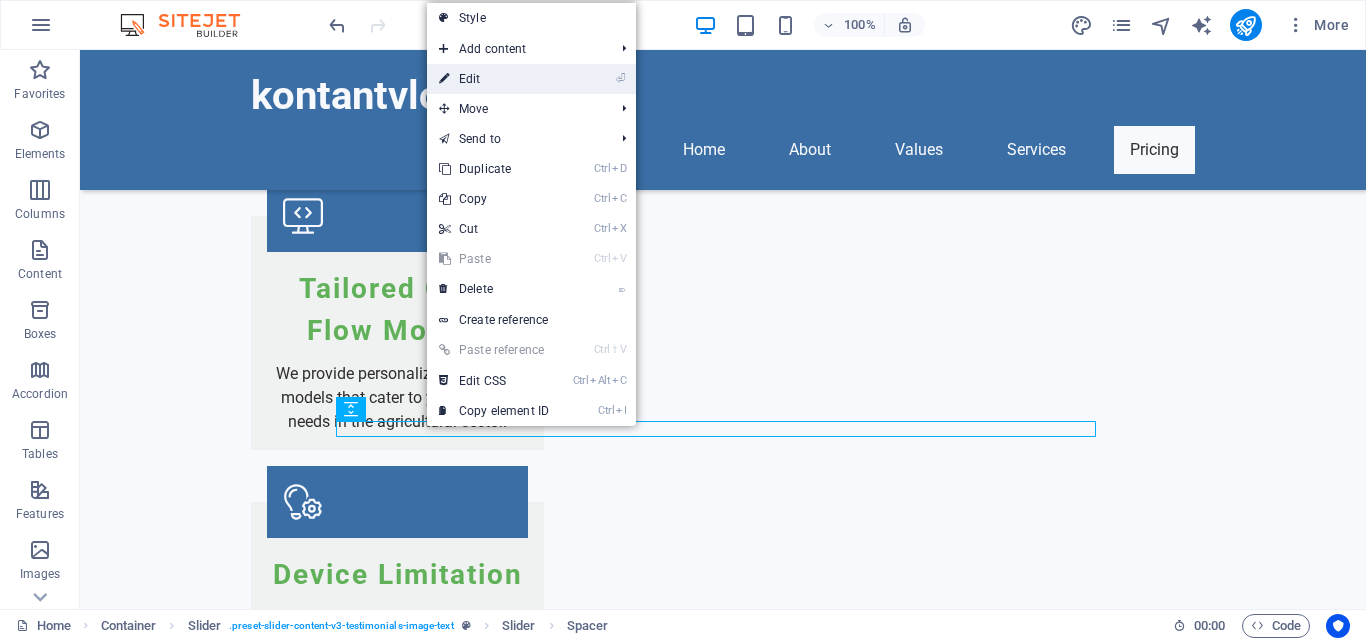 click on "⏎  Edit" at bounding box center [494, 79] 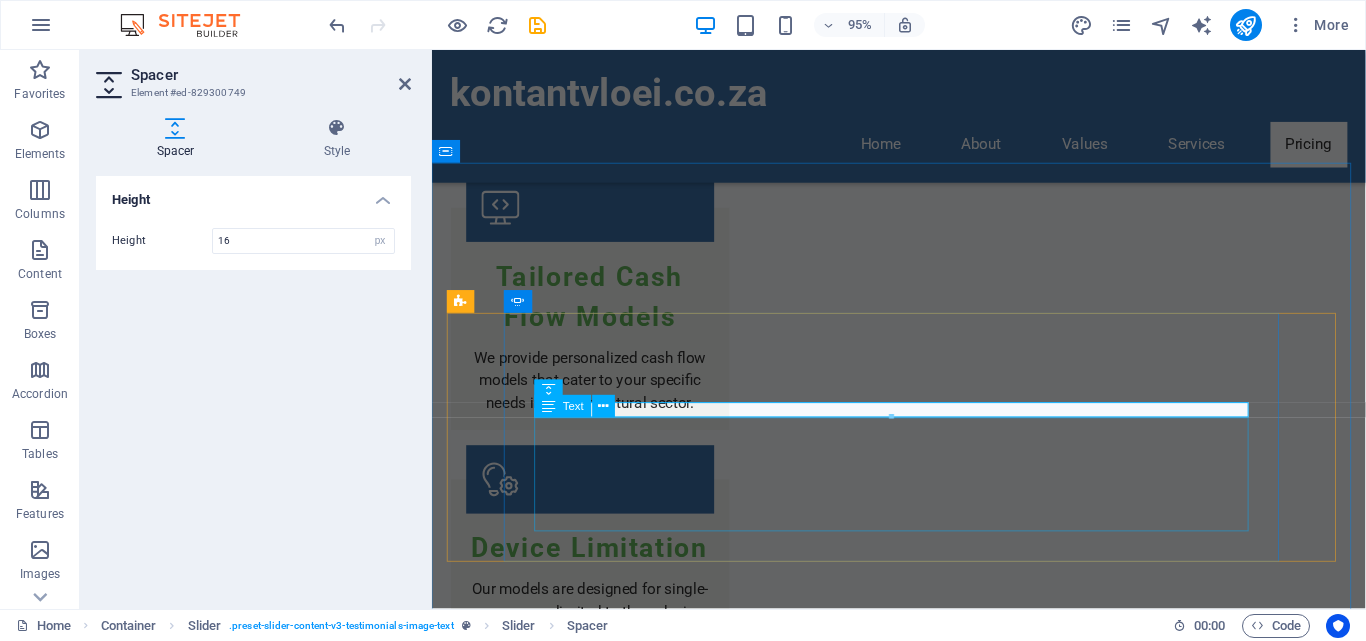 click on "Not only is the product excellent, but the support team has been there whenever I needed assistance. - [FIRST] [LAST], Agricultural Consultant, [CITY]" at bounding box center [-1560, 4679] 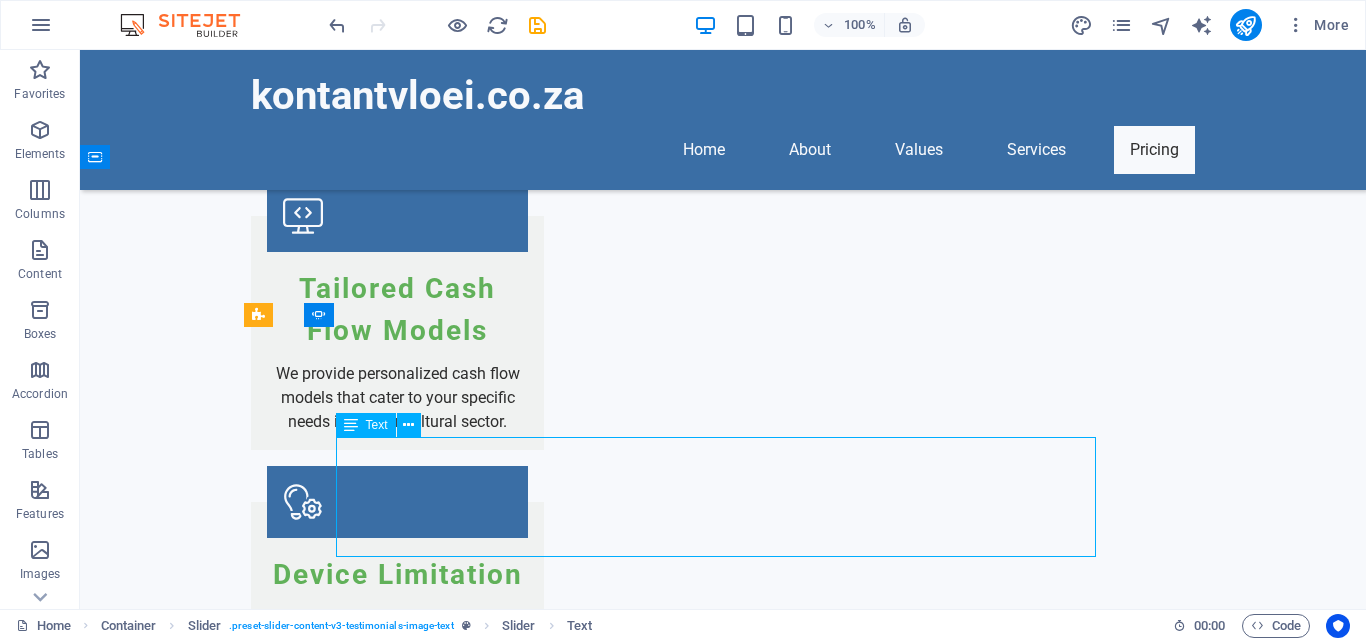 click on "Not only is the product excellent, but the support team has been there whenever I needed assistance. - [FIRST] [LAST], Agricultural Consultant, [CITY]" at bounding box center (-1781, 4679) 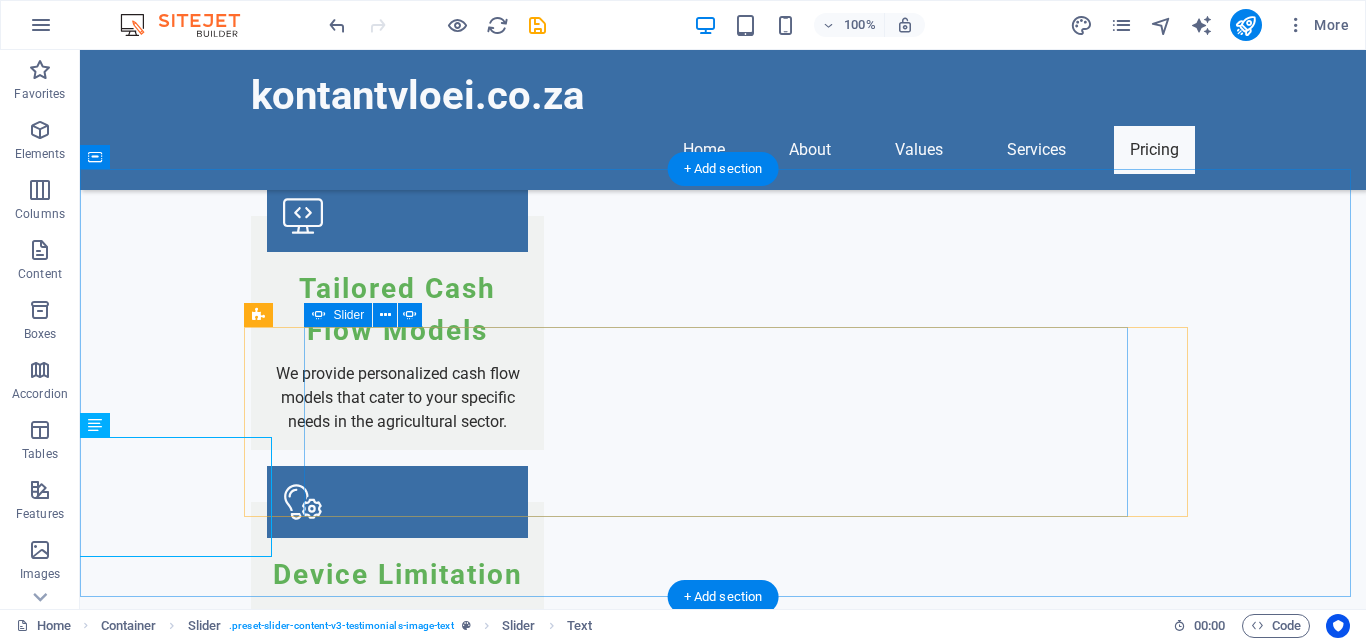 click at bounding box center (723, 3740) 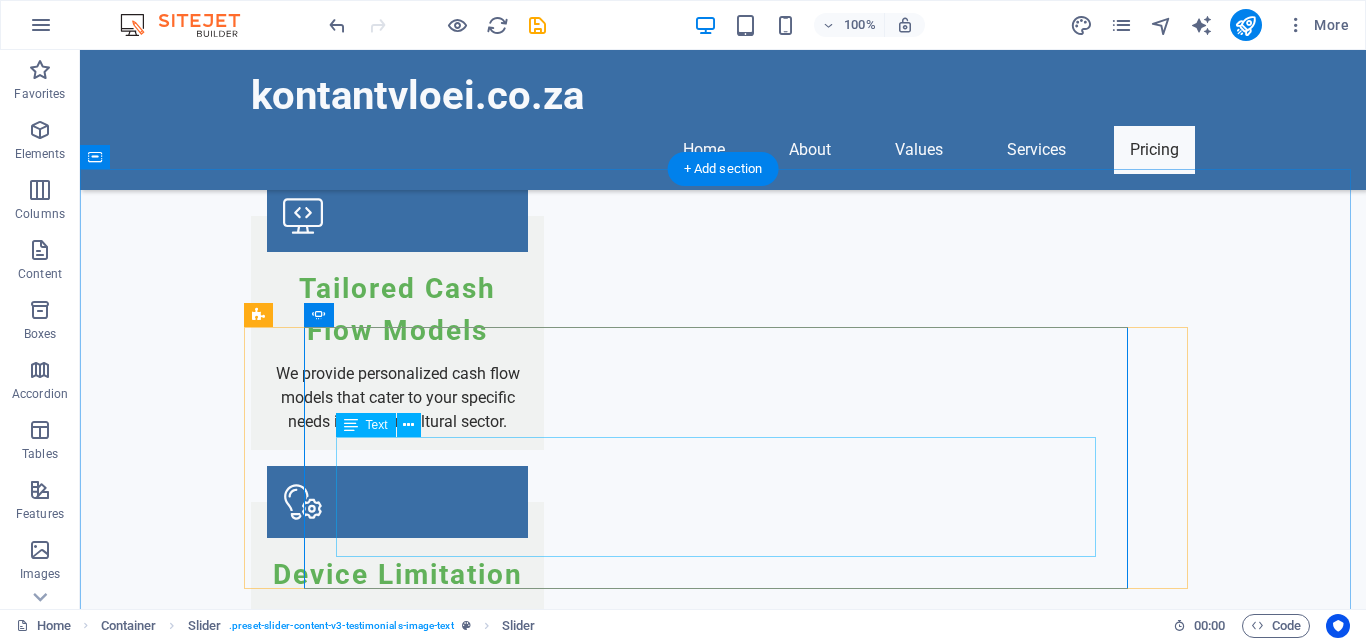 click on "Not only is the product excellent, but the support team has been there whenever I needed assistance. - [FIRST] [LAST], Agricultural Consultant, [CITY]" at bounding box center [-1781, 4679] 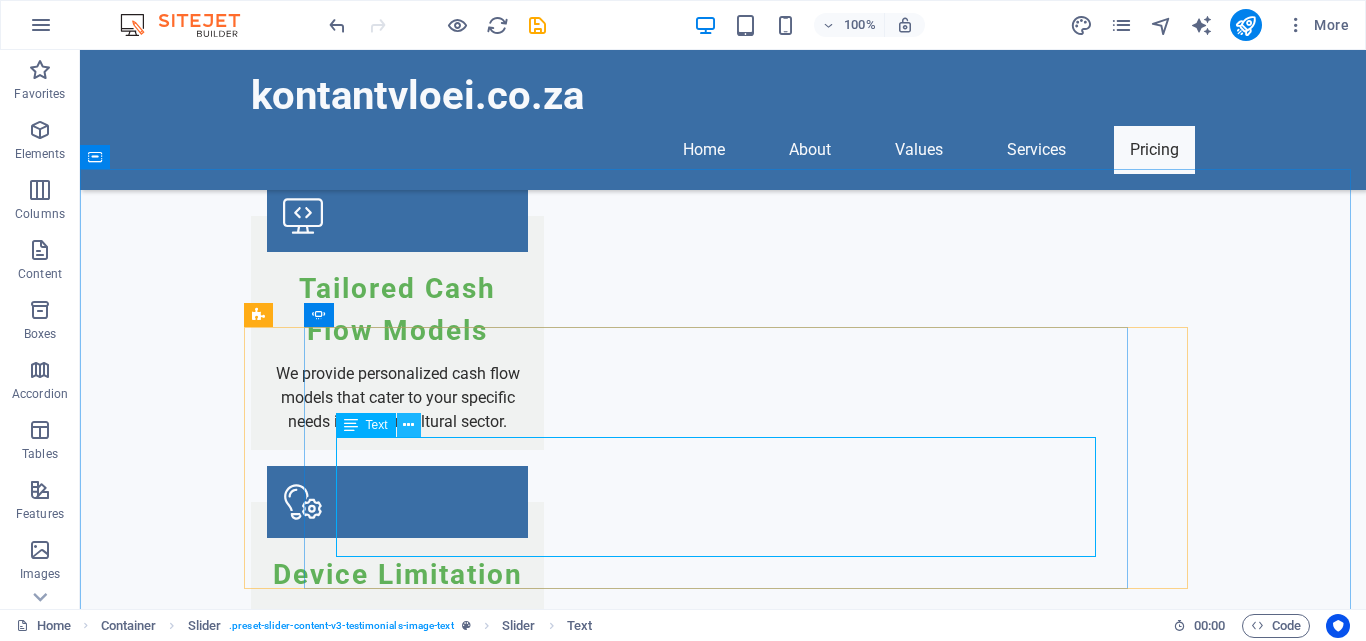 click at bounding box center [408, 425] 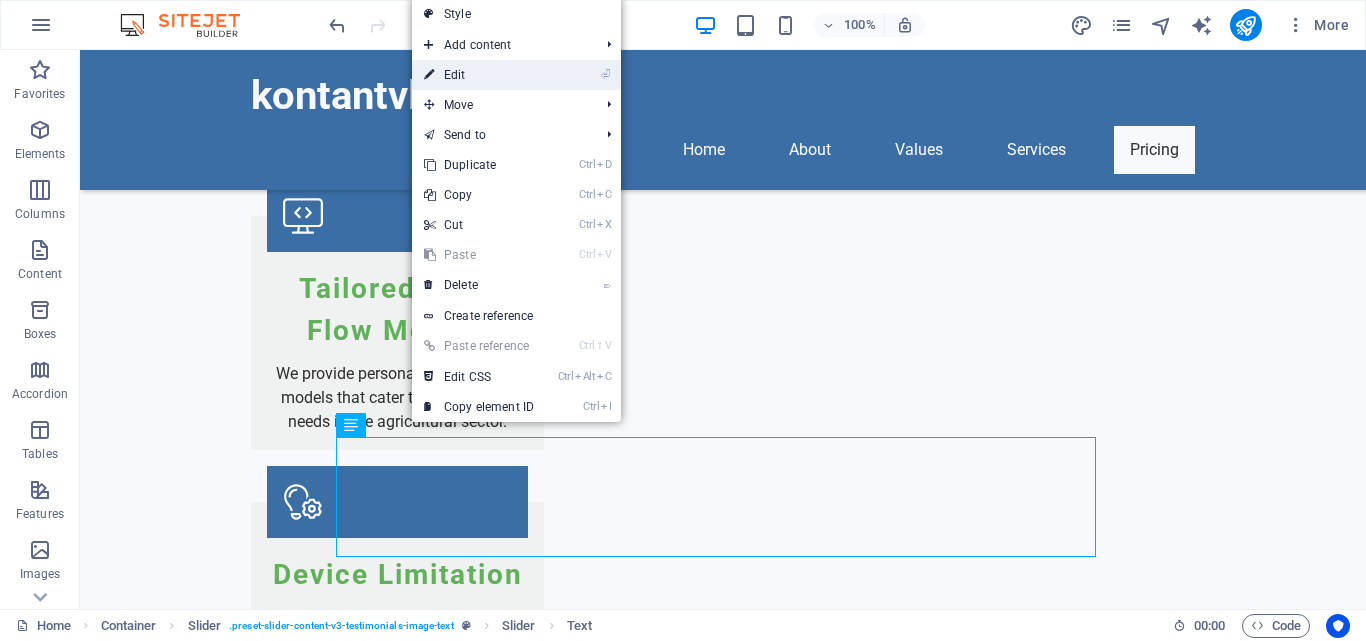 click on "⏎  Edit" at bounding box center (479, 75) 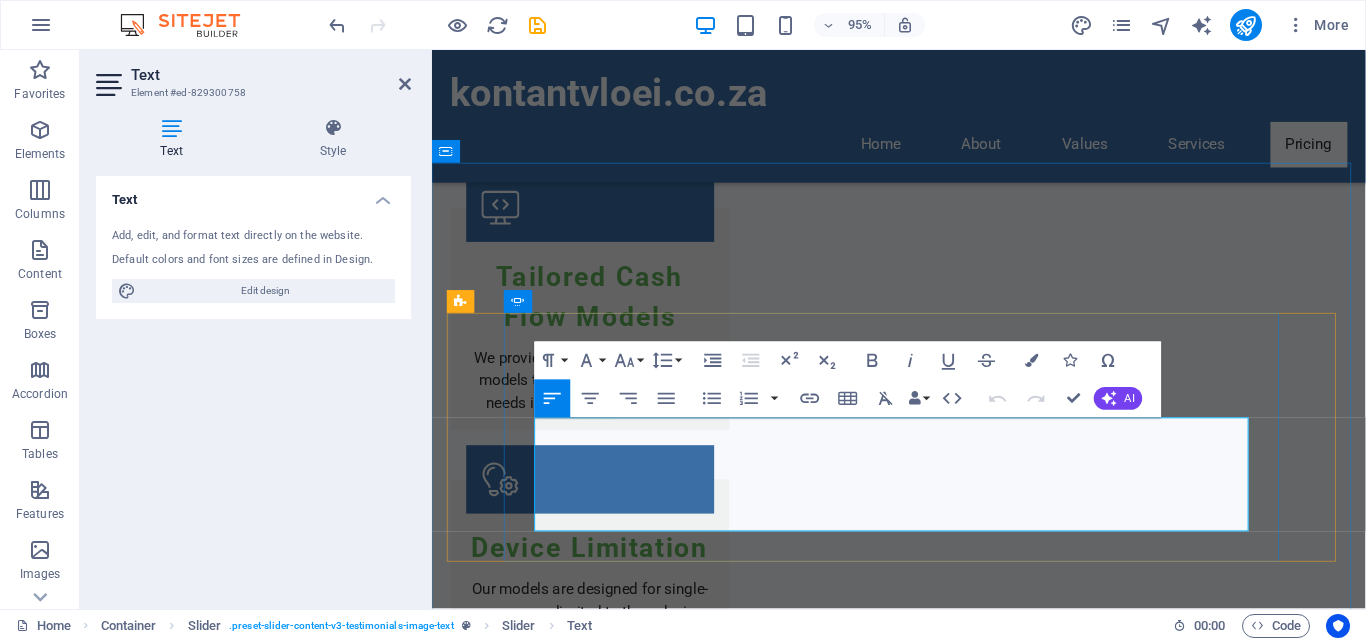 drag, startPoint x: 826, startPoint y: 476, endPoint x: 1126, endPoint y: 554, distance: 309.97418 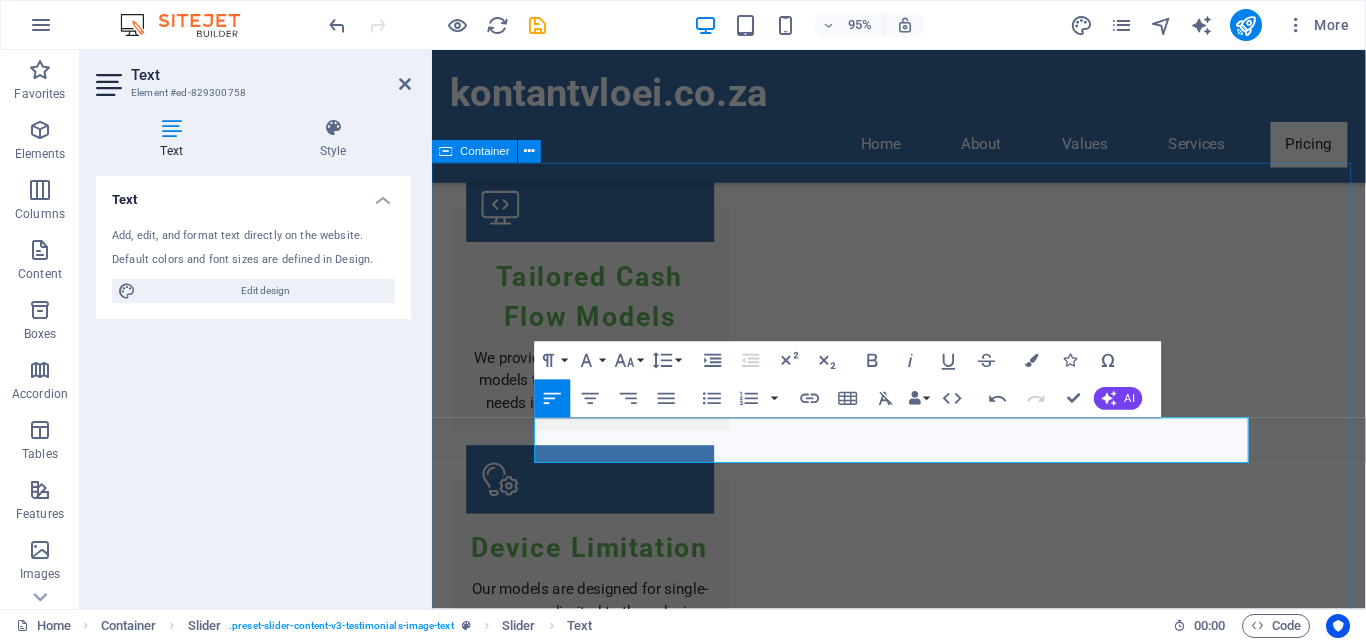 drag, startPoint x: 1142, startPoint y: 245, endPoint x: 1457, endPoint y: 238, distance: 315.07776 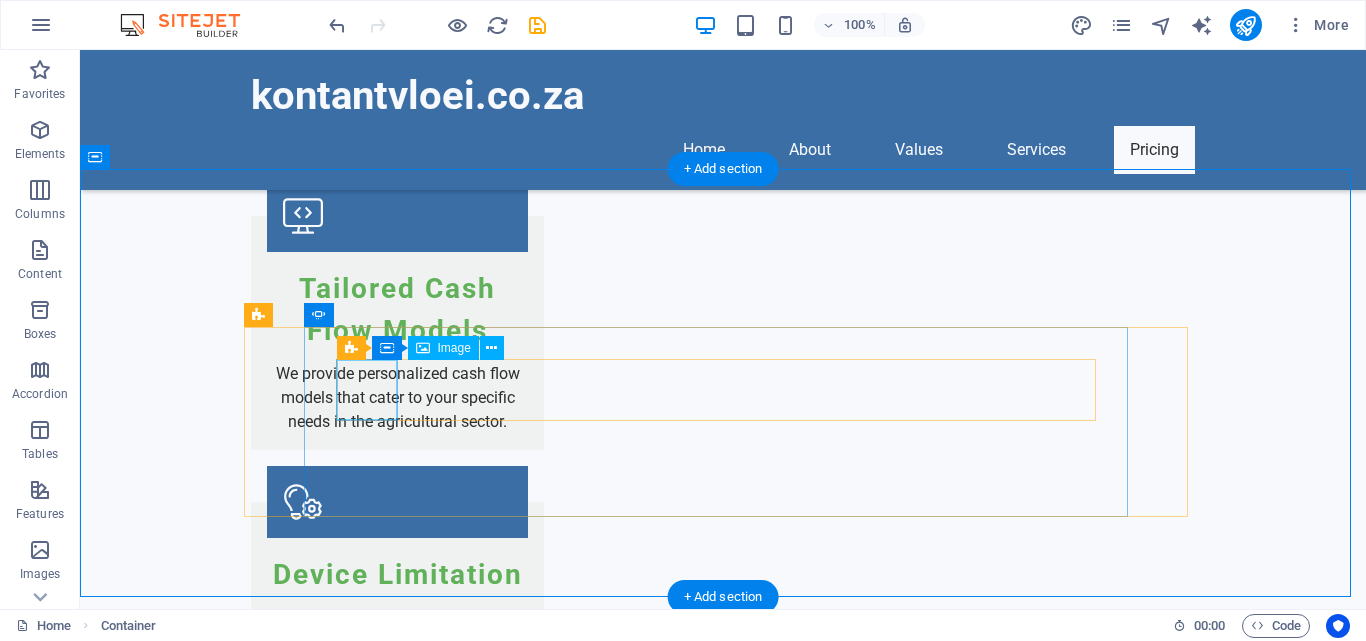 click at bounding box center [-1781, 4552] 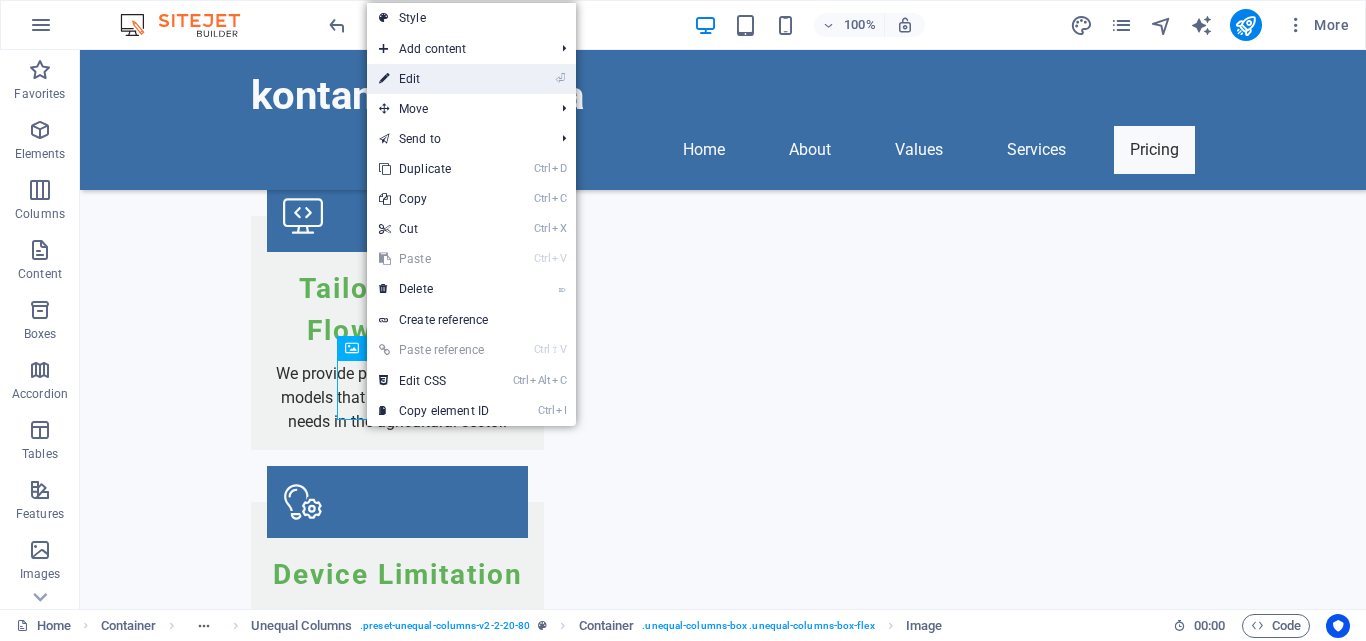 click on "⏎  Edit" at bounding box center [434, 79] 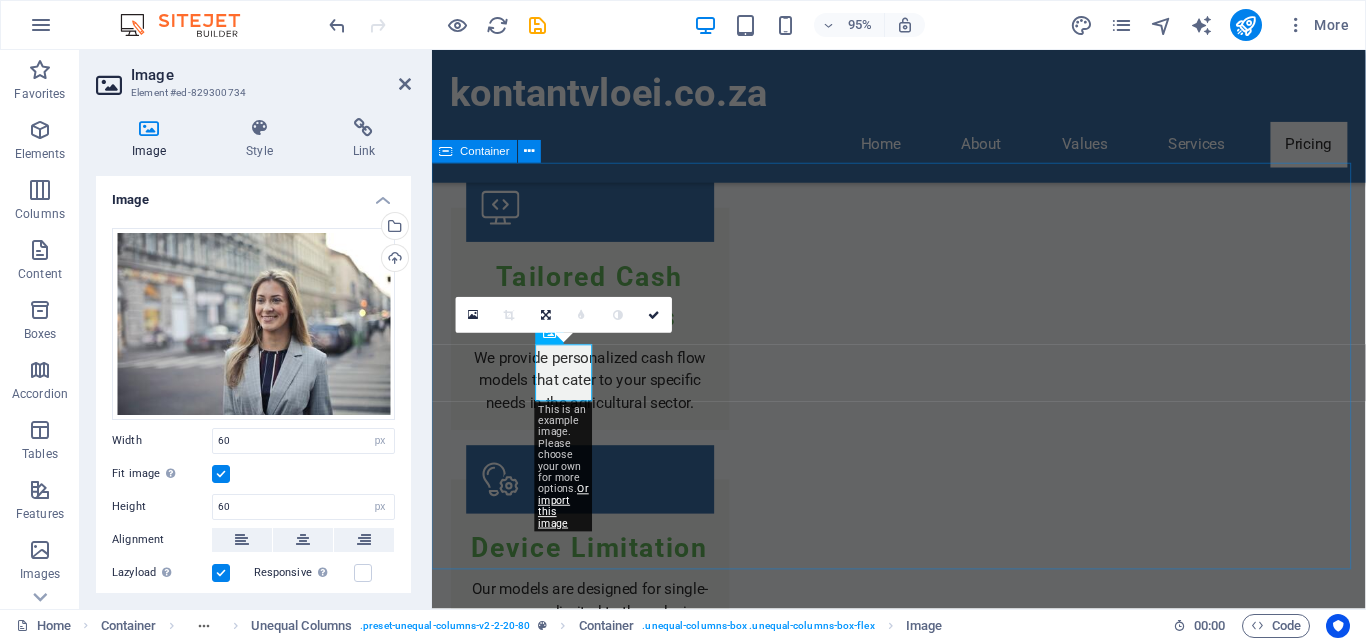 click on "Testimonials Exceptional Customer Support! Not only is the product excellent, but the support team has been there whenever I needed assistance. - [FIRST] [LAST], Agricultural Consultant, [CITY] Transformative Tool for Farmers The cash flow model helped me track my expenses and income effectively. Highly recommend it! - [FIRST] [LAST], Farmer, [CITY] Perfect for My Agribusiness This tool tailored to my business model made all the difference. I can focus on growth now! - [FIRST] [LAST], Agribusiness Owner, [CITY] Exceptional Customer Support! Not only is the product excellent, but the support team has been there whenever I needed assistance. - [FIRST] [LAST], Agricultural Consultant, [CITY] Transformative Tool for Farmers The cash flow model helped me track my expenses and income effectively. Highly recommend it! - [FIRST] [LAST], Farmer, [CITY]" at bounding box center (923, 3807) 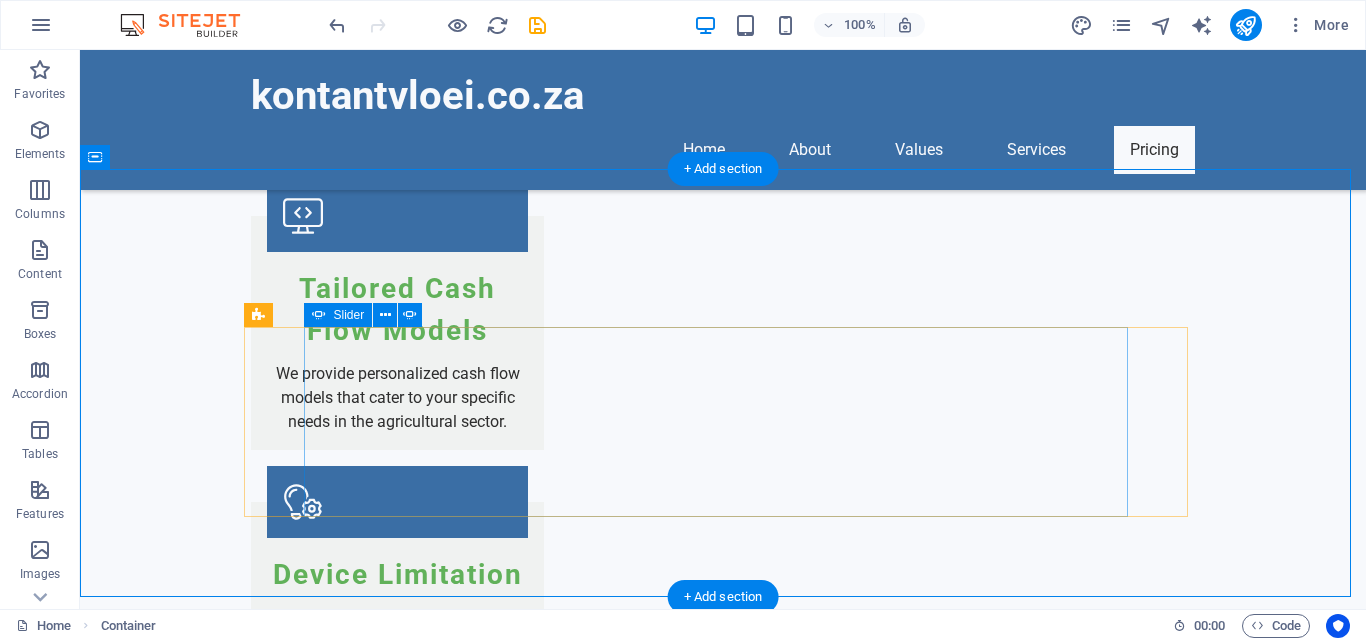click at bounding box center (723, 3740) 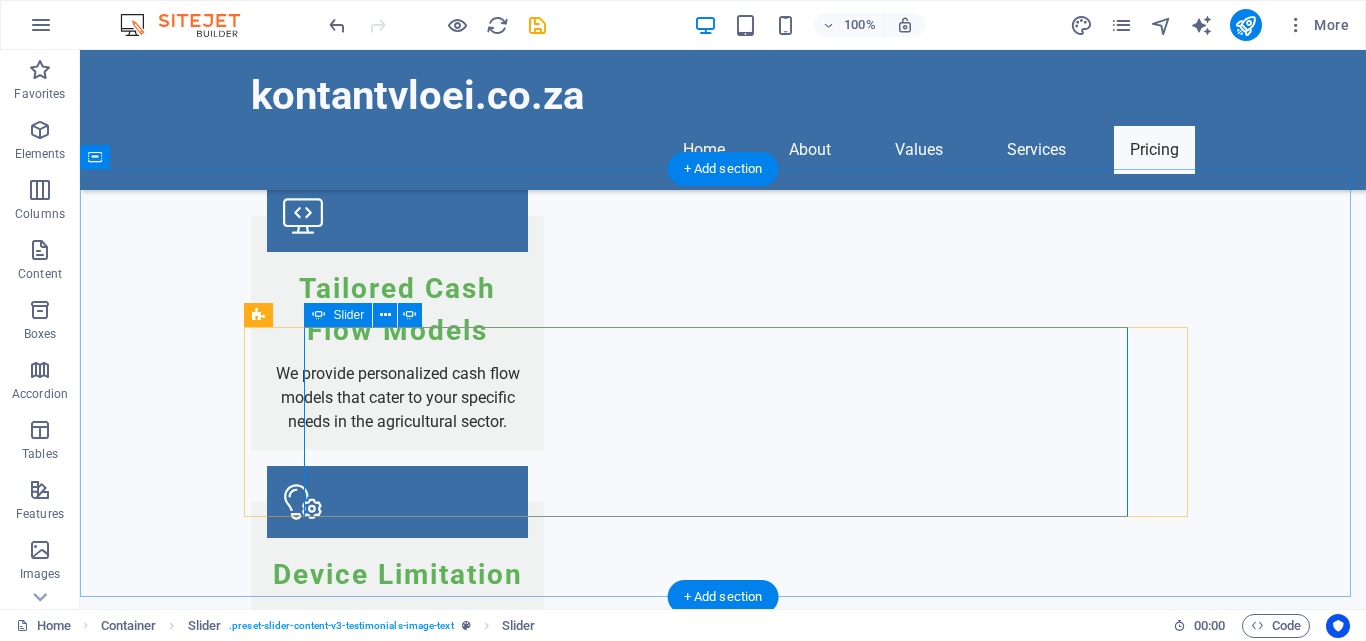 click at bounding box center (723, 3740) 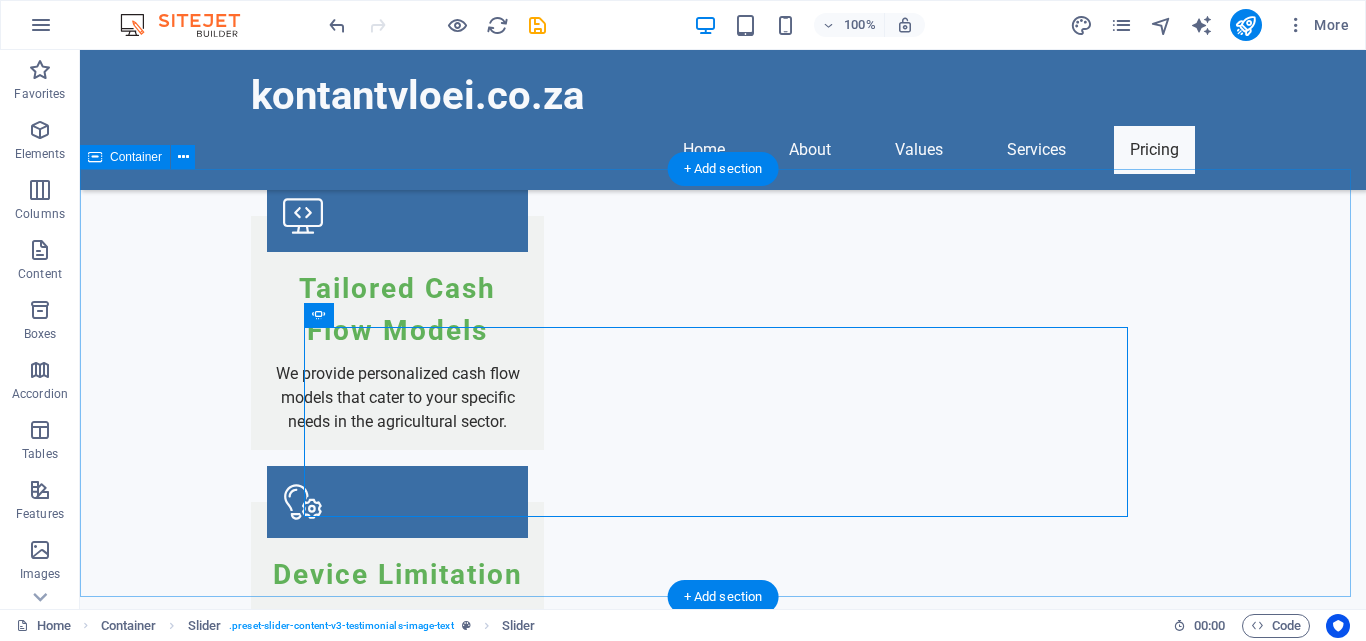click on "Testimonials Exceptional Customer Support! Not only is the product excellent, but the support team has been there whenever I needed assistance. - [FIRST] [LAST], Agricultural Consultant, [CITY] Transformative Tool for Farmers The cash flow model helped me track my expenses and income effectively. Highly recommend it! - [FIRST] [LAST], Farmer, [CITY] Perfect for My Agribusiness This tool tailored to my business model made all the difference. I can focus on growth now! - [FIRST] [LAST], Agribusiness Owner, [CITY] Exceptional Customer Support! Not only is the product excellent, but the support team has been there whenever I needed assistance. - [FIRST] [LAST], Agricultural Consultant, [CITY] Transformative Tool for Farmers The cash flow model helped me track my expenses and income effectively. Highly recommend it! - [FIRST] [LAST], Farmer, [CITY]" at bounding box center (723, 3807) 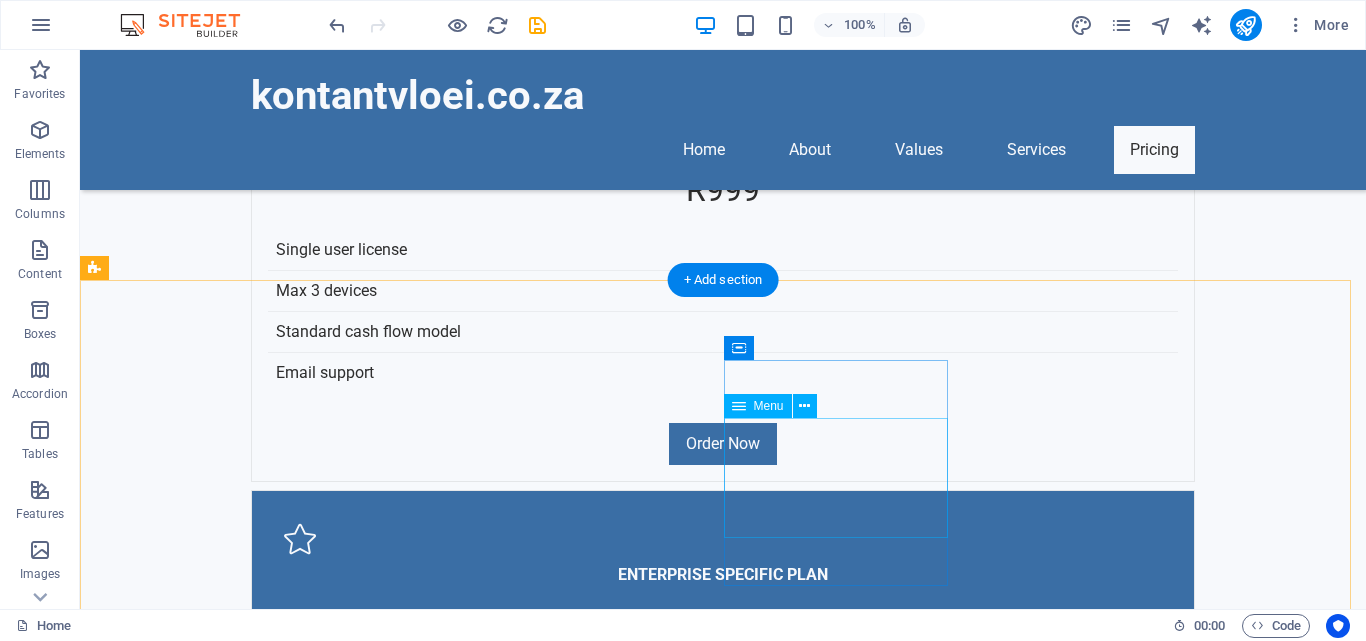 scroll, scrollTop: 5200, scrollLeft: 0, axis: vertical 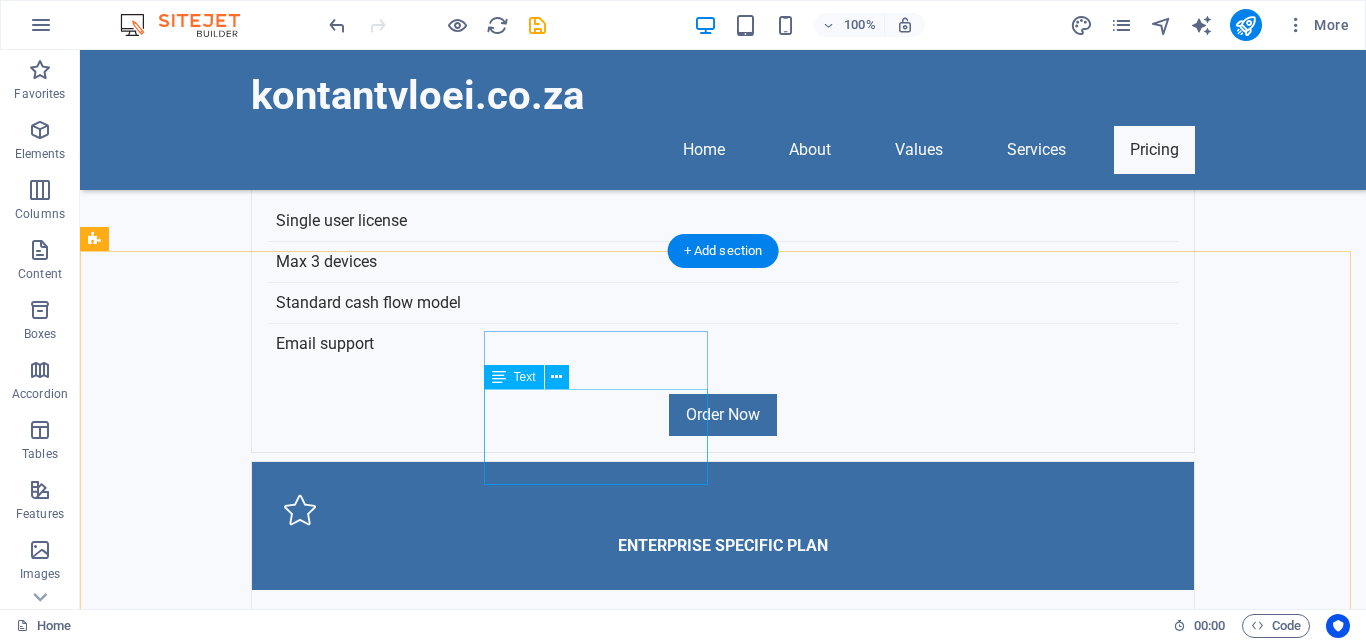 click on "2571" at bounding box center [114, 4133] 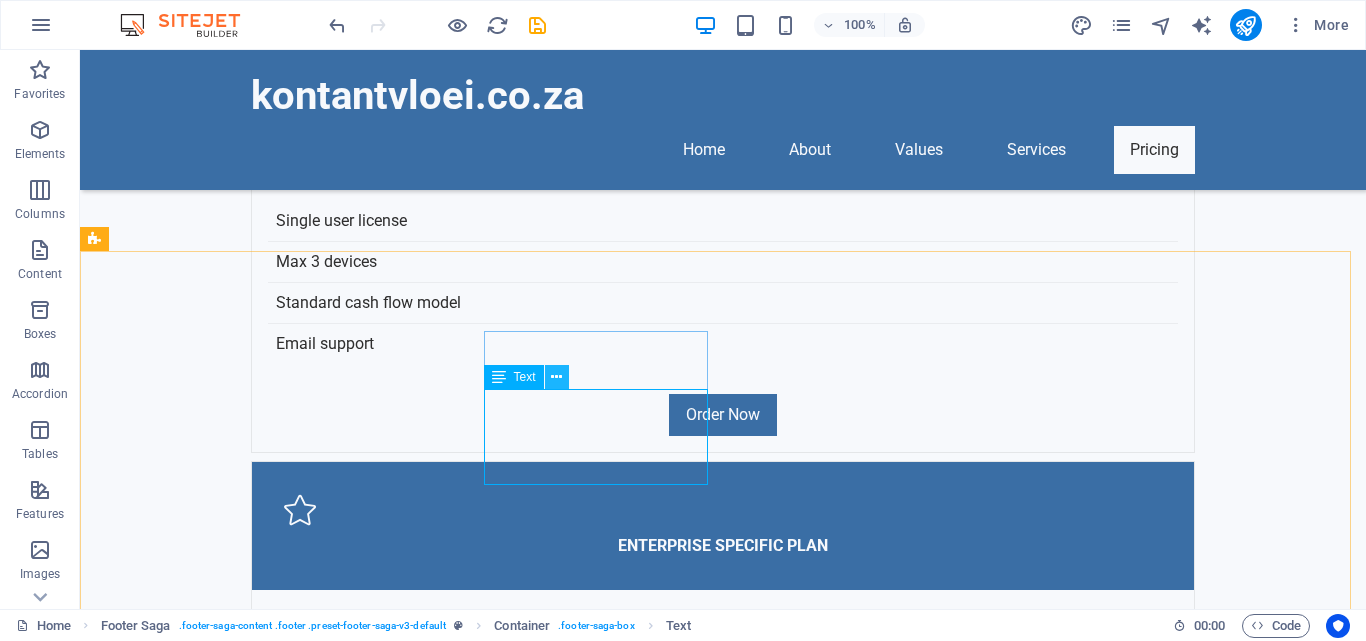 click at bounding box center (556, 377) 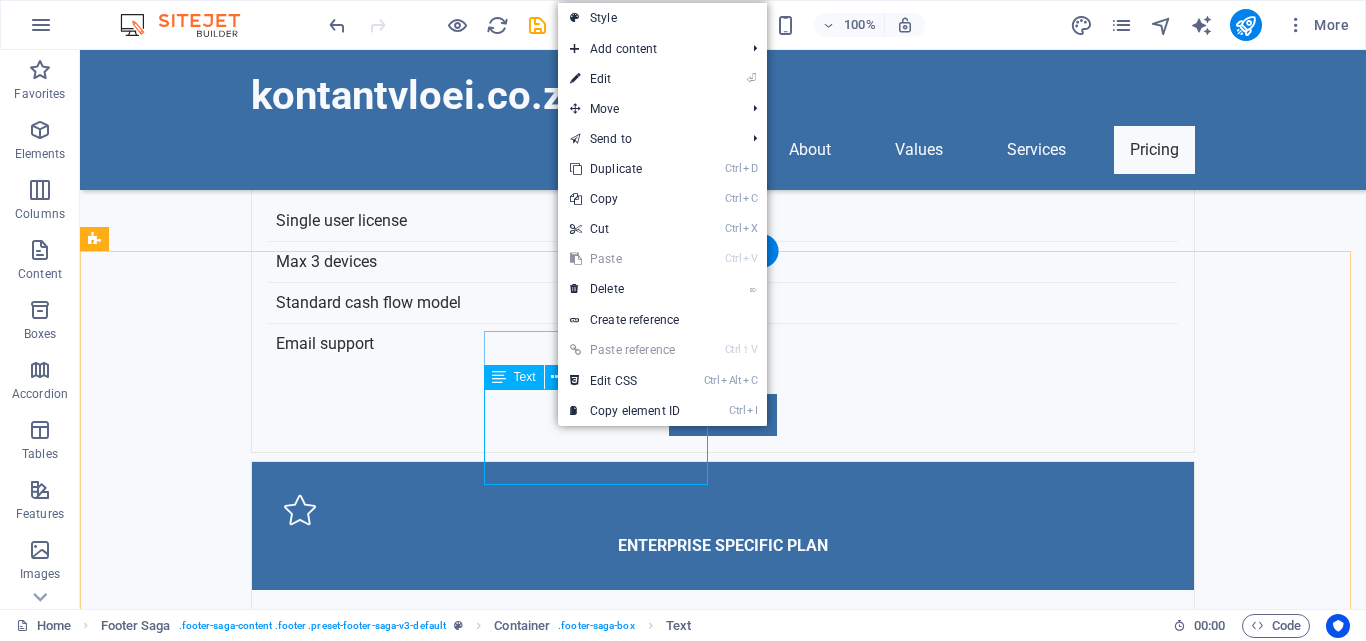 click on "2571 Phone: [PHONE] Mobile: Email: [EMAIL]" at bounding box center (208, 4170) 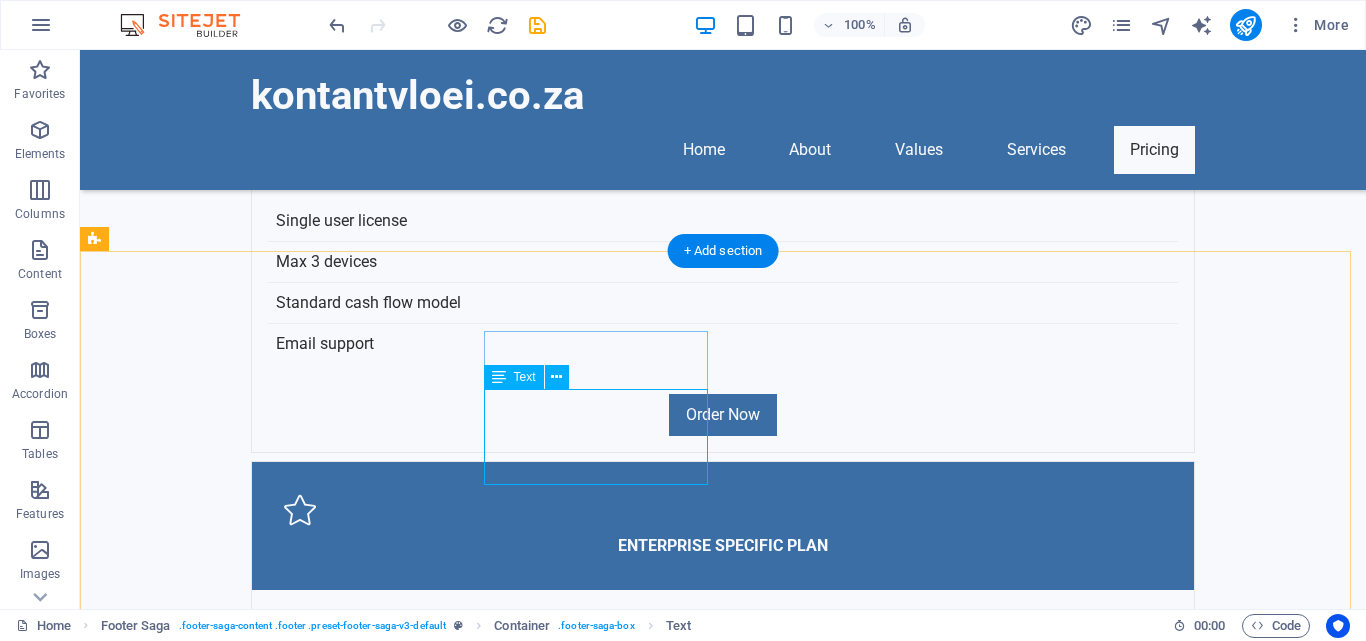 click on "2571" at bounding box center [114, 4133] 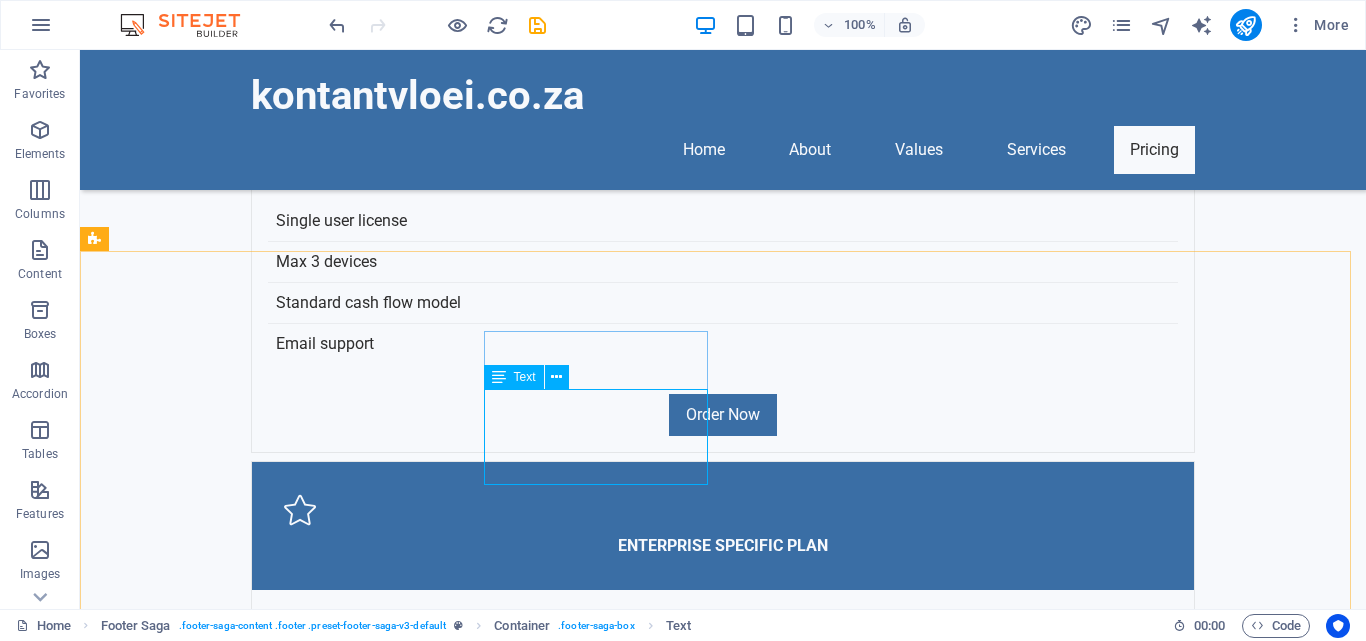 click on "Text" at bounding box center [525, 377] 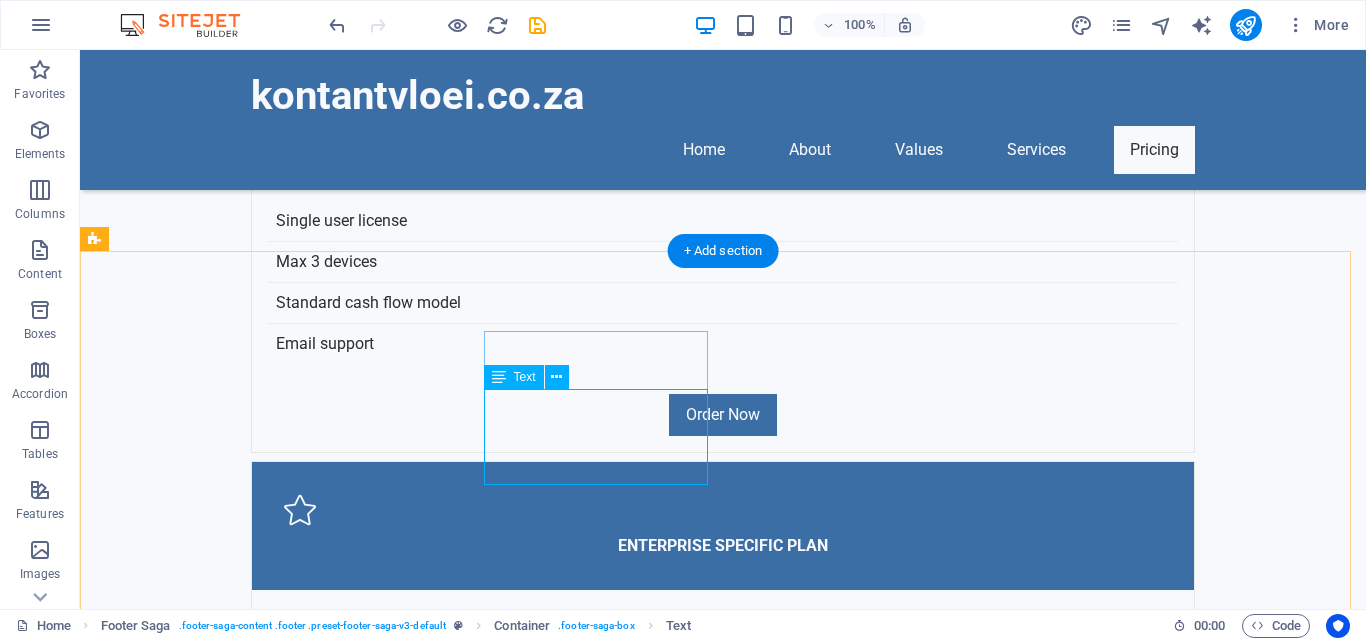 click on "2571 Phone: [PHONE] Mobile: Email: [EMAIL]" at bounding box center [208, 4170] 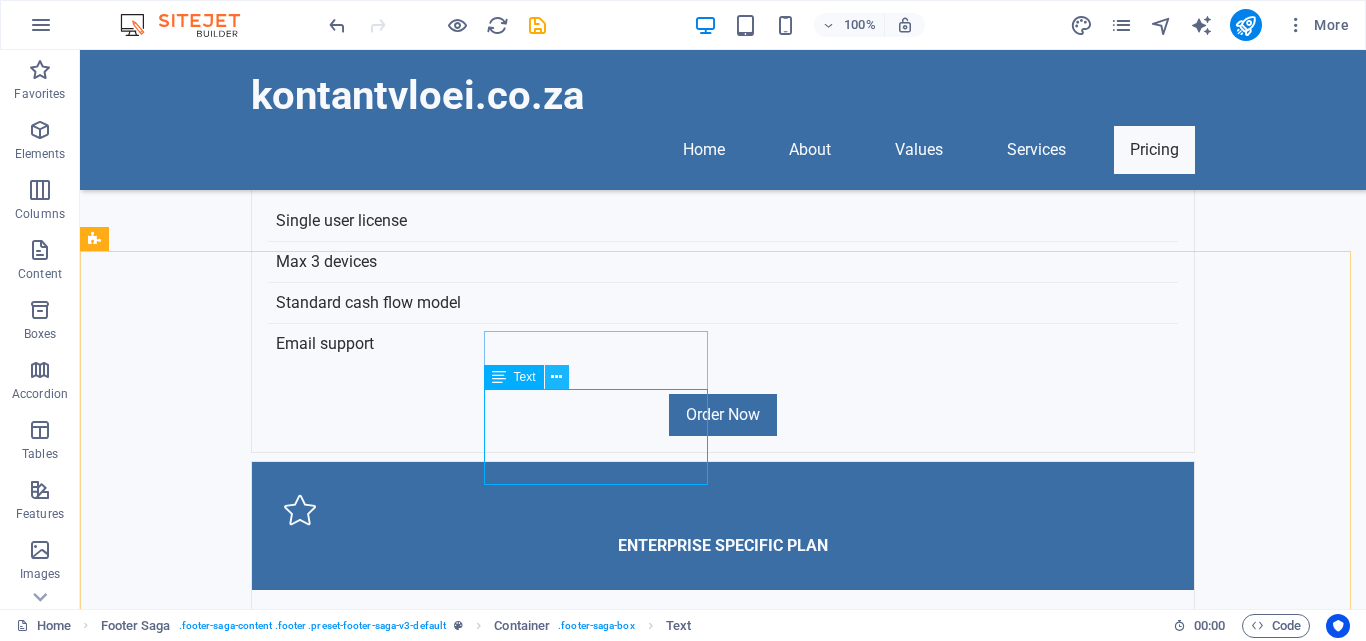 click at bounding box center [556, 377] 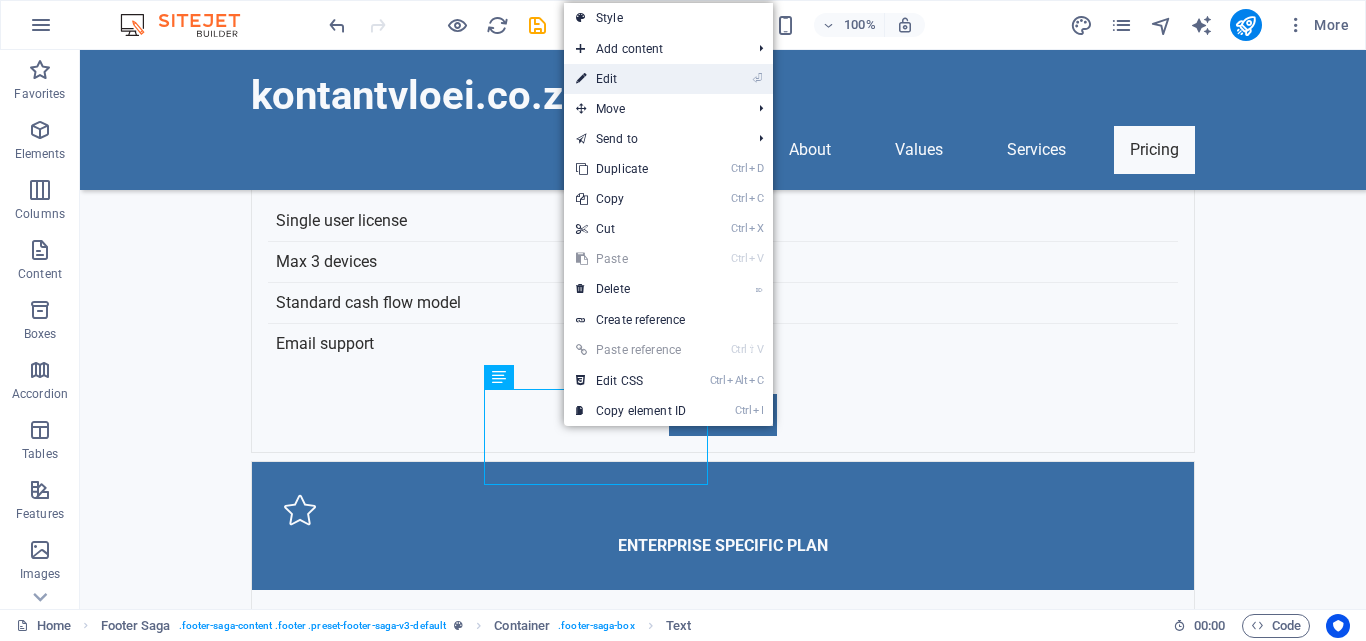 drag, startPoint x: 611, startPoint y: 76, endPoint x: 107, endPoint y: 464, distance: 636.0503 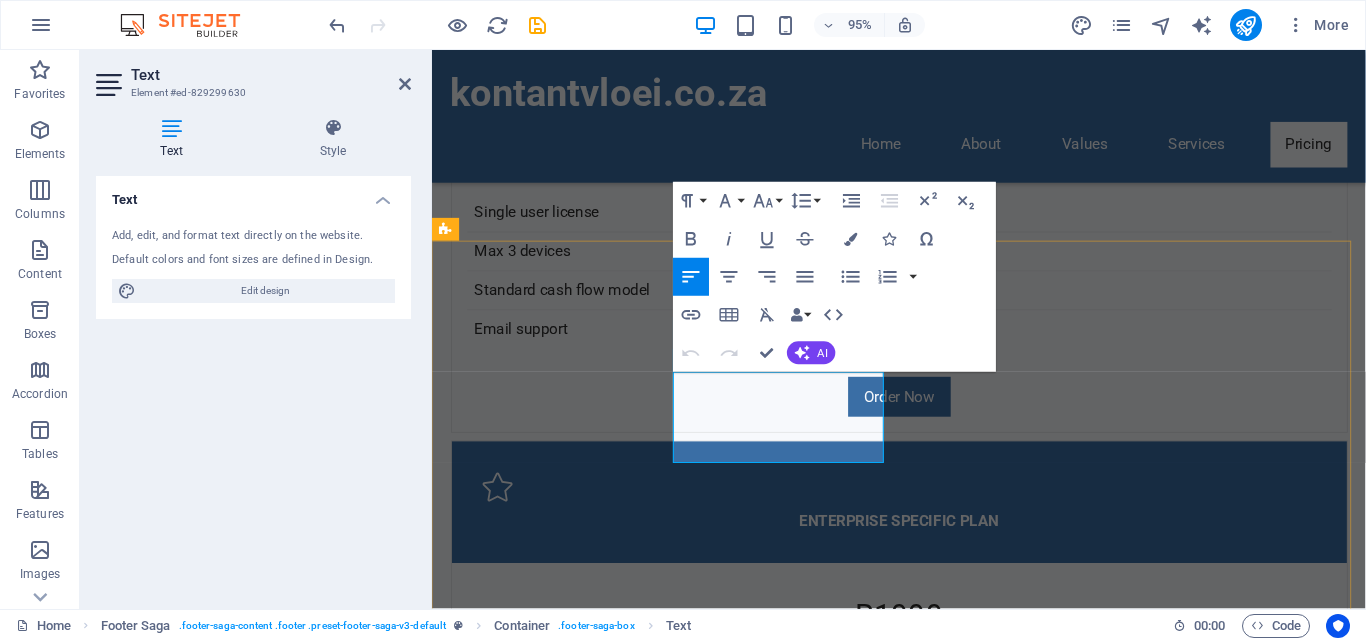 click on "2571" at bounding box center (560, 4134) 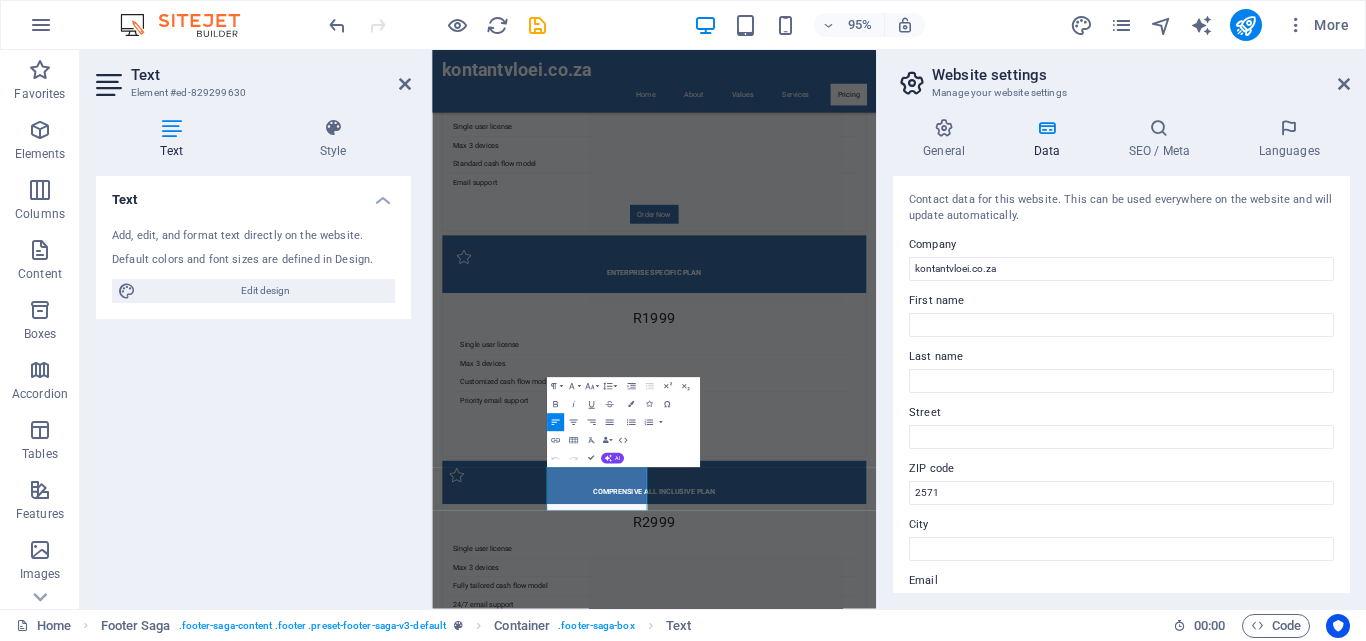 scroll, scrollTop: 4611, scrollLeft: 0, axis: vertical 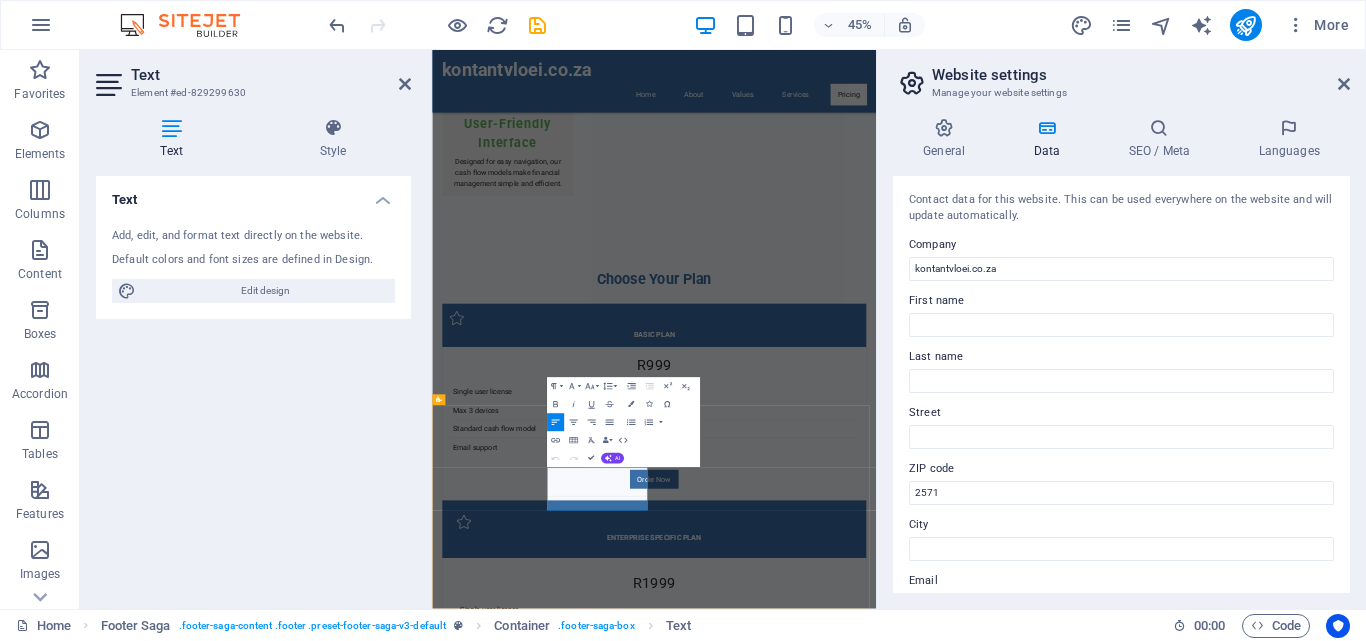 click on "2571" at bounding box center [466, 4722] 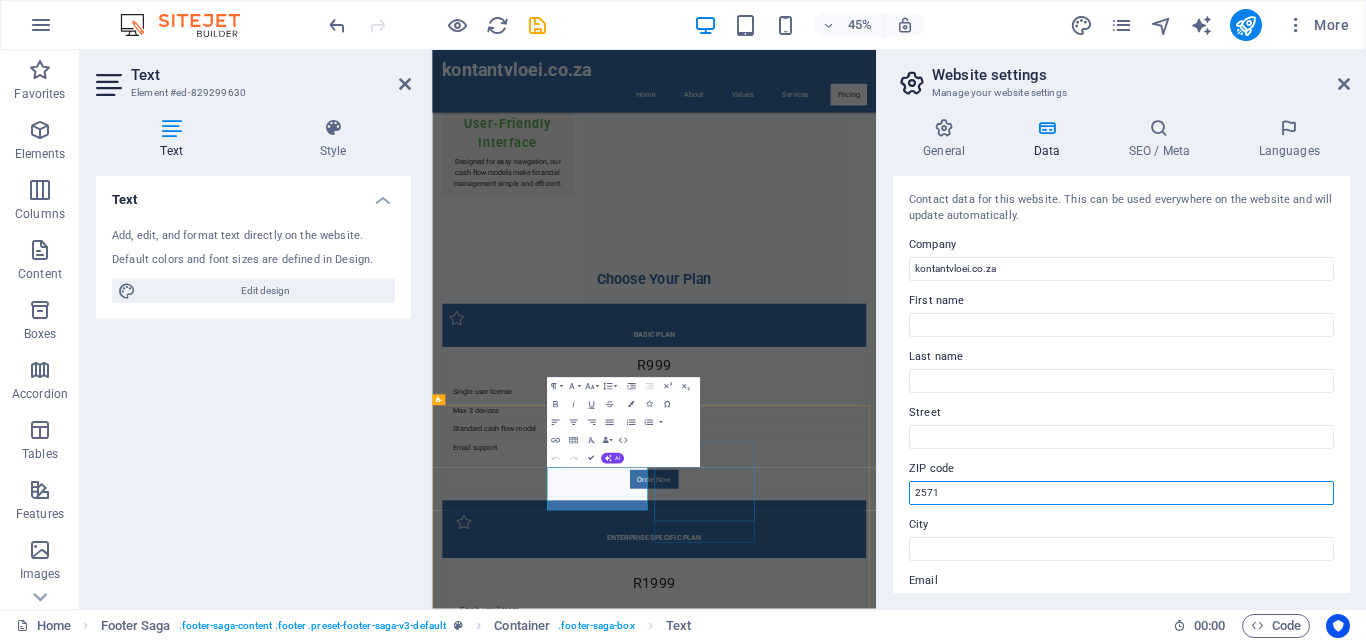drag, startPoint x: 1386, startPoint y: 529, endPoint x: 934, endPoint y: 1034, distance: 677.73816 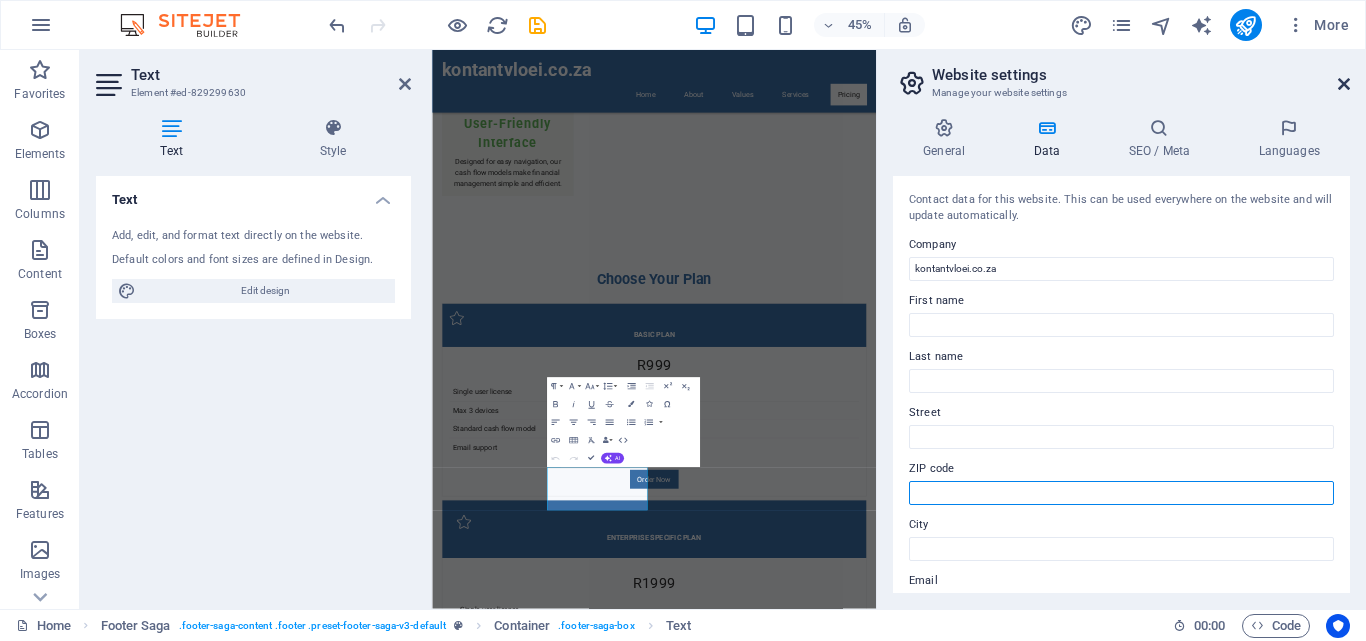 type 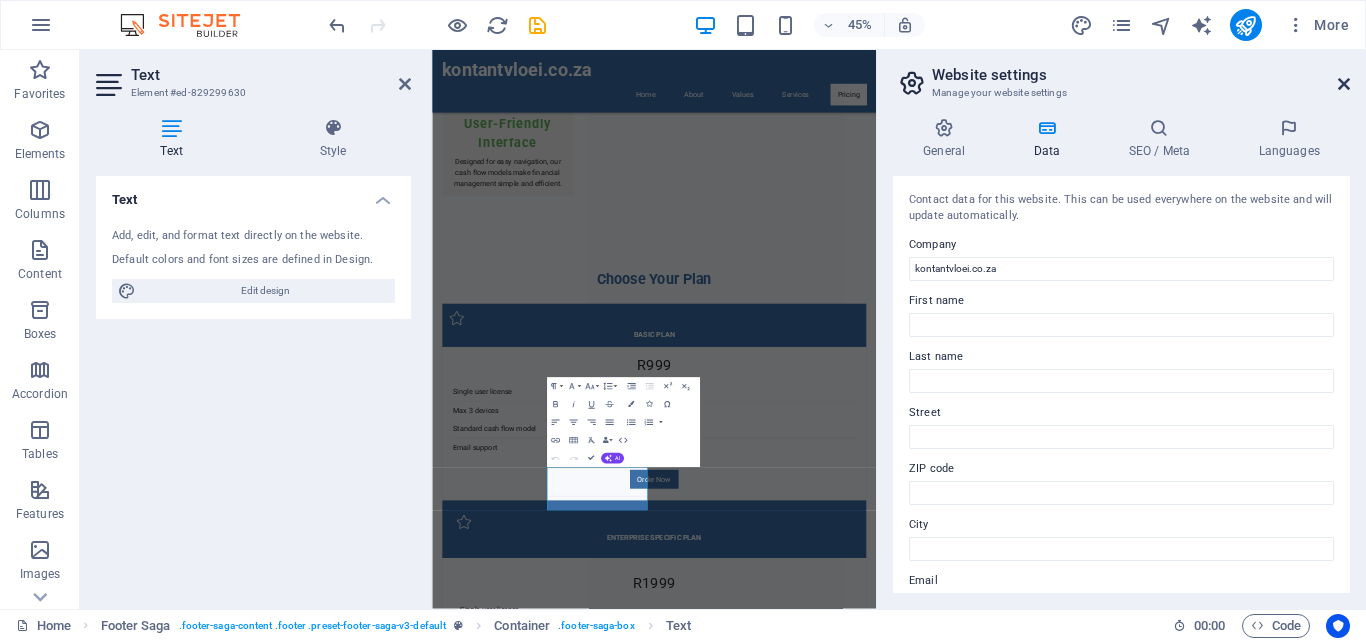 click at bounding box center [1344, 84] 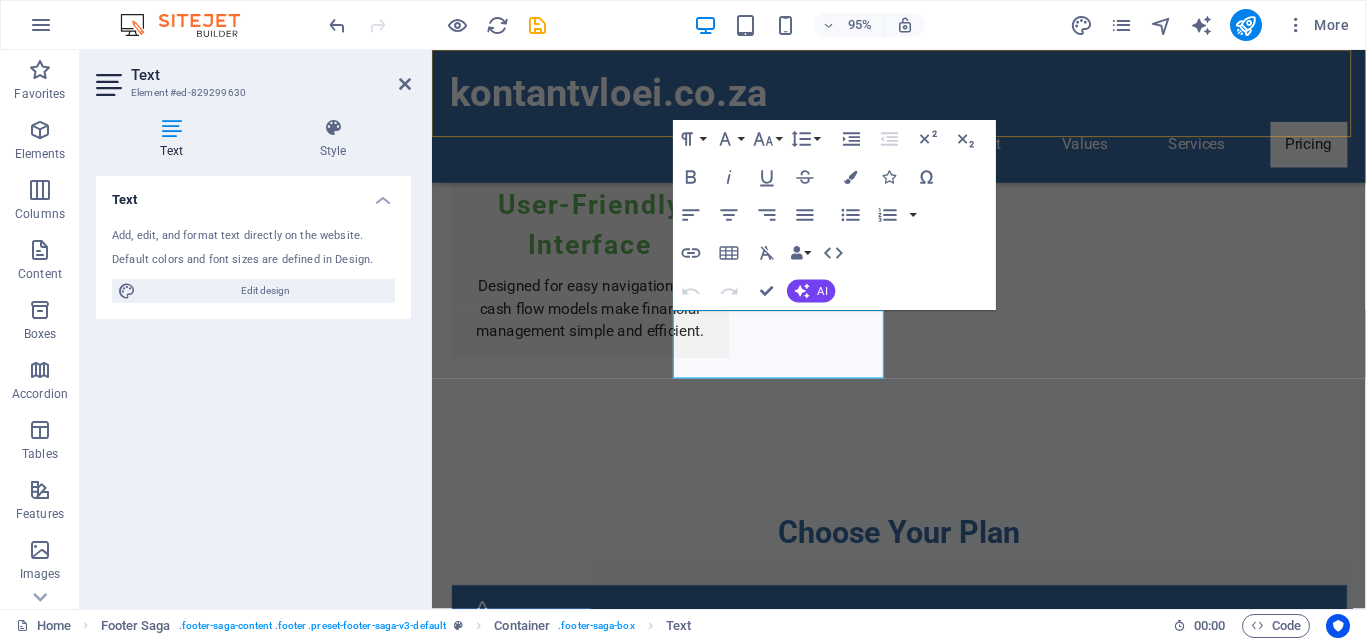 scroll, scrollTop: 5265, scrollLeft: 0, axis: vertical 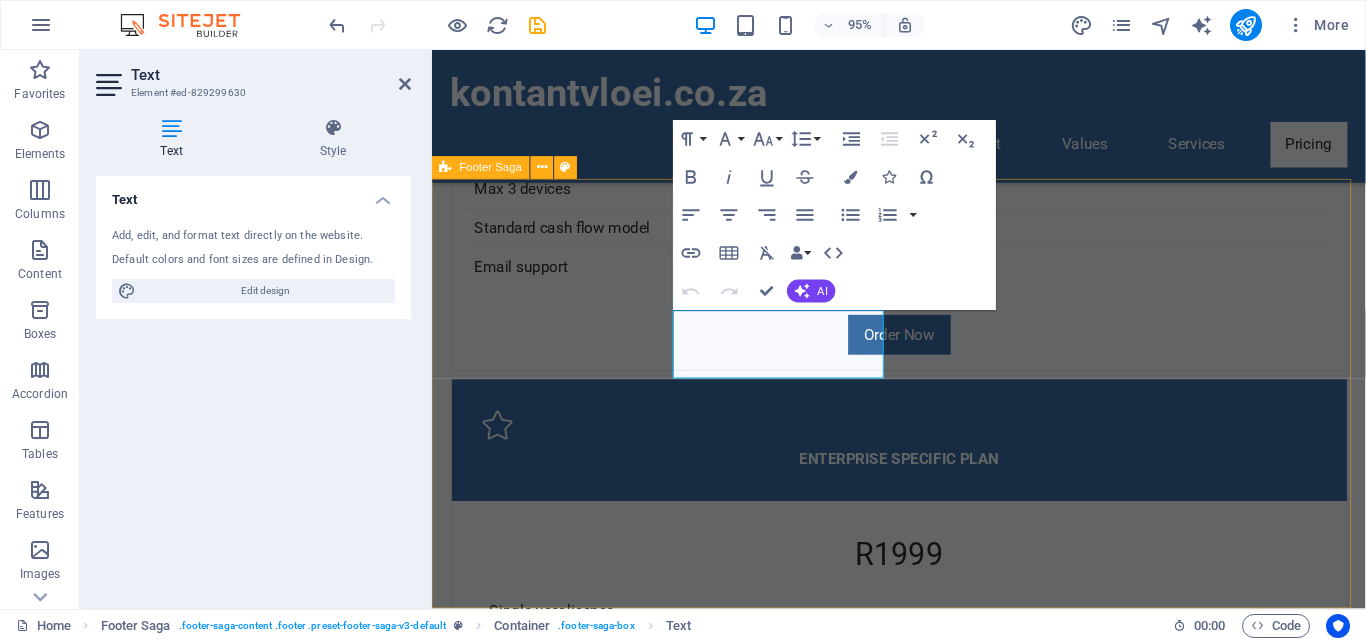 click on "kontantvloei.co.za Kontantvloei offers tailored cash flow solutions for agricultural & other business entities, focusing on maximizing financial performance and sustainability. Contact us for personalized financial tools and support. Contact Phone: [PHONE] Mobile: Email: [EMAIL] Navigation Home About Values Services Pricing Legal Notice Privacy Policy Social media Facebook X Instagram" at bounding box center [923, 4148] 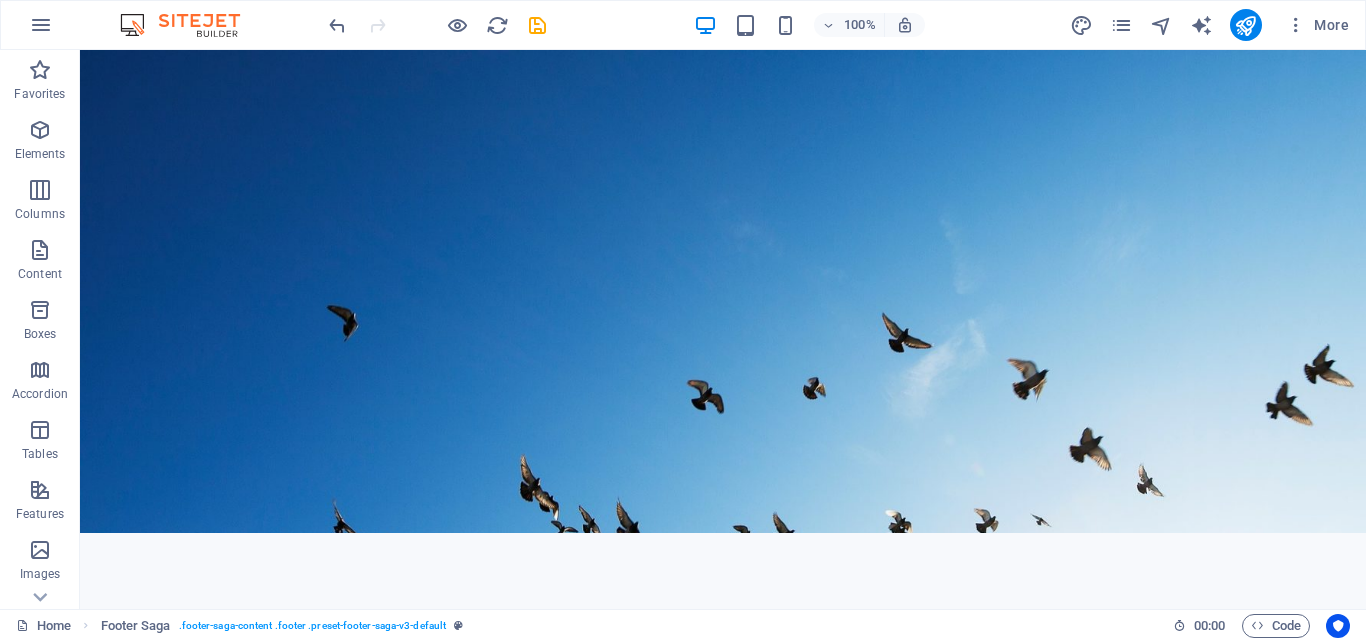 scroll, scrollTop: 0, scrollLeft: 0, axis: both 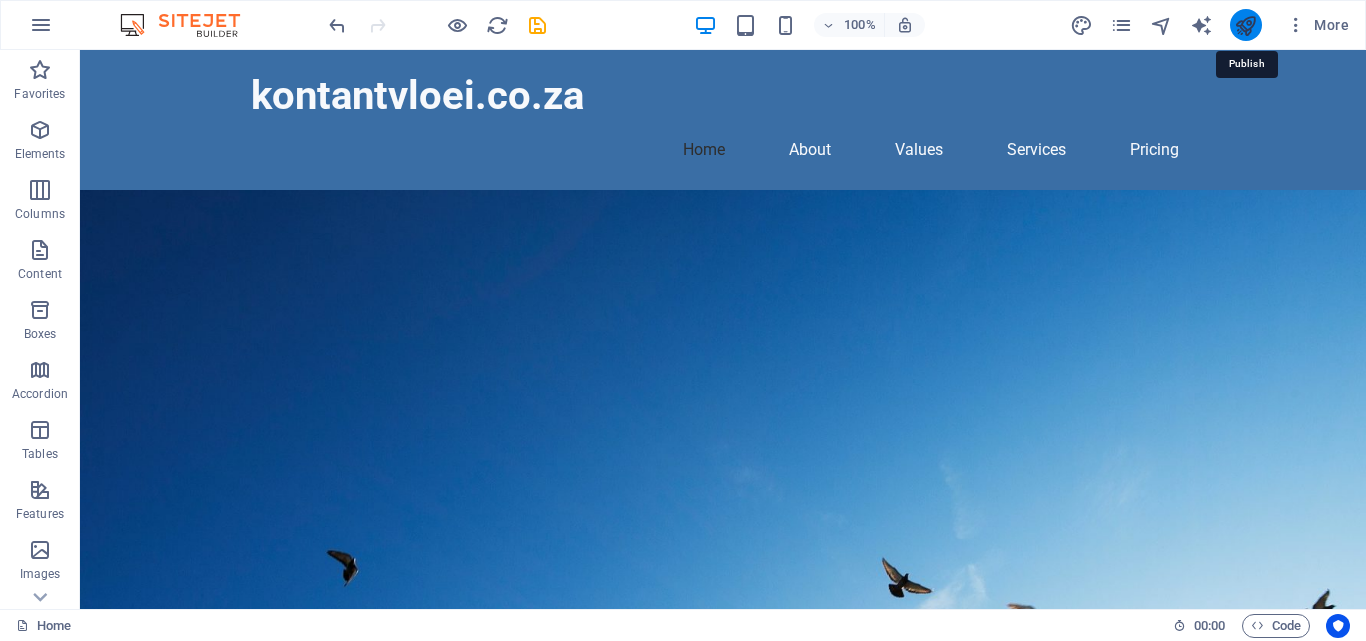 click at bounding box center (1245, 25) 